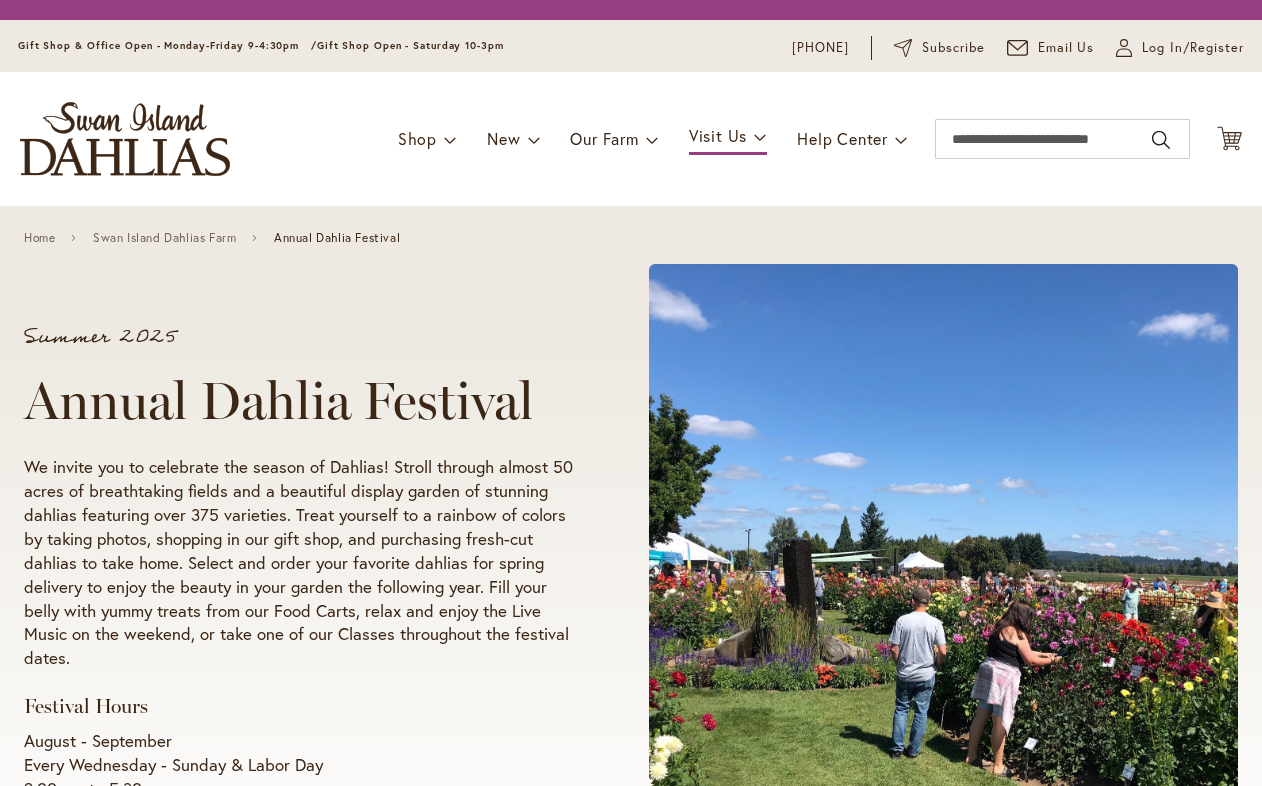 scroll, scrollTop: 0, scrollLeft: 0, axis: both 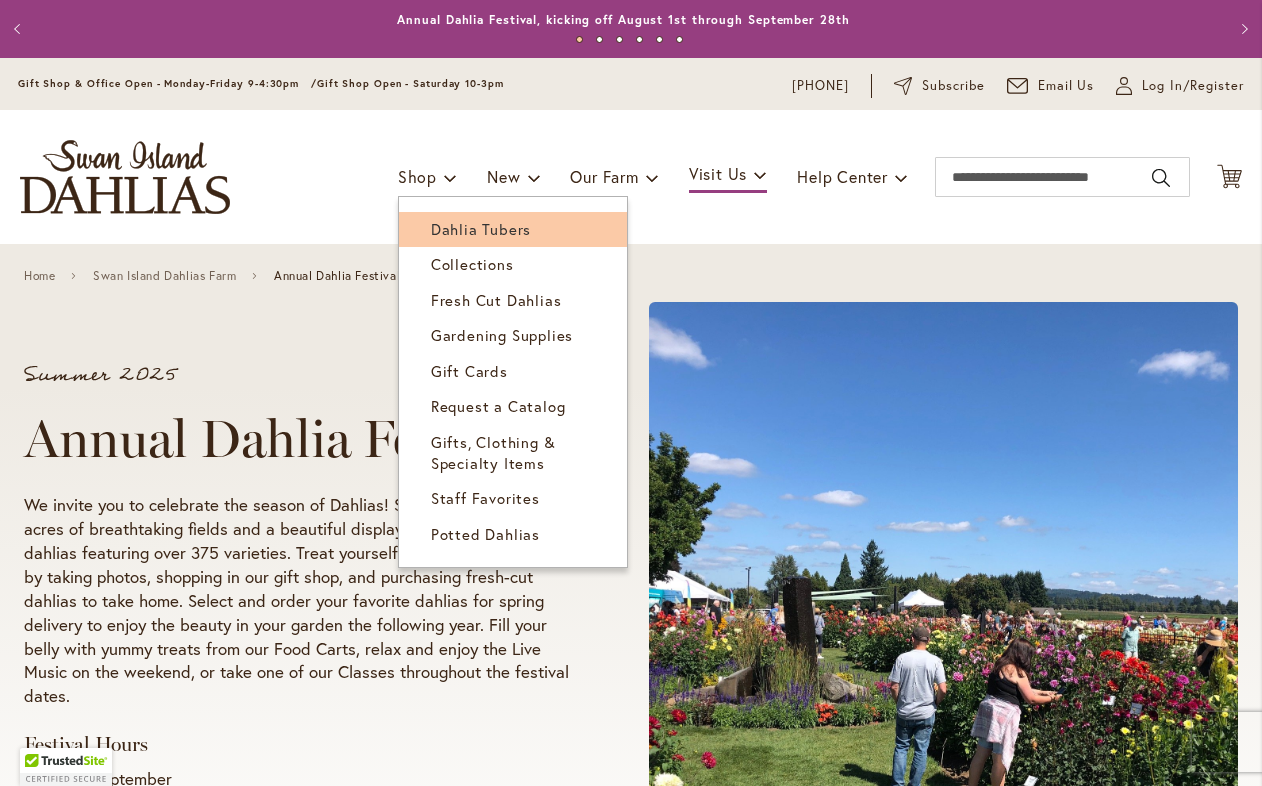 click on "Dahlia Tubers" at bounding box center (481, 229) 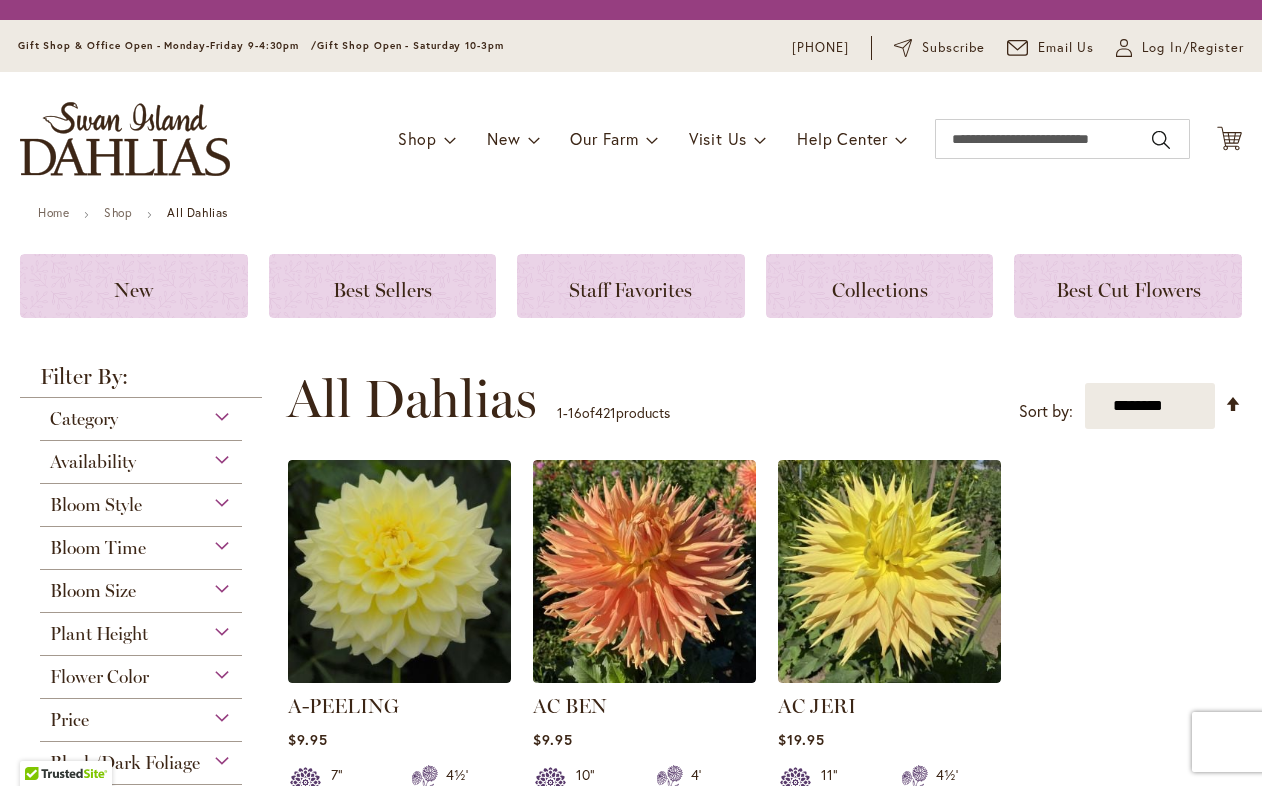 scroll, scrollTop: 0, scrollLeft: 0, axis: both 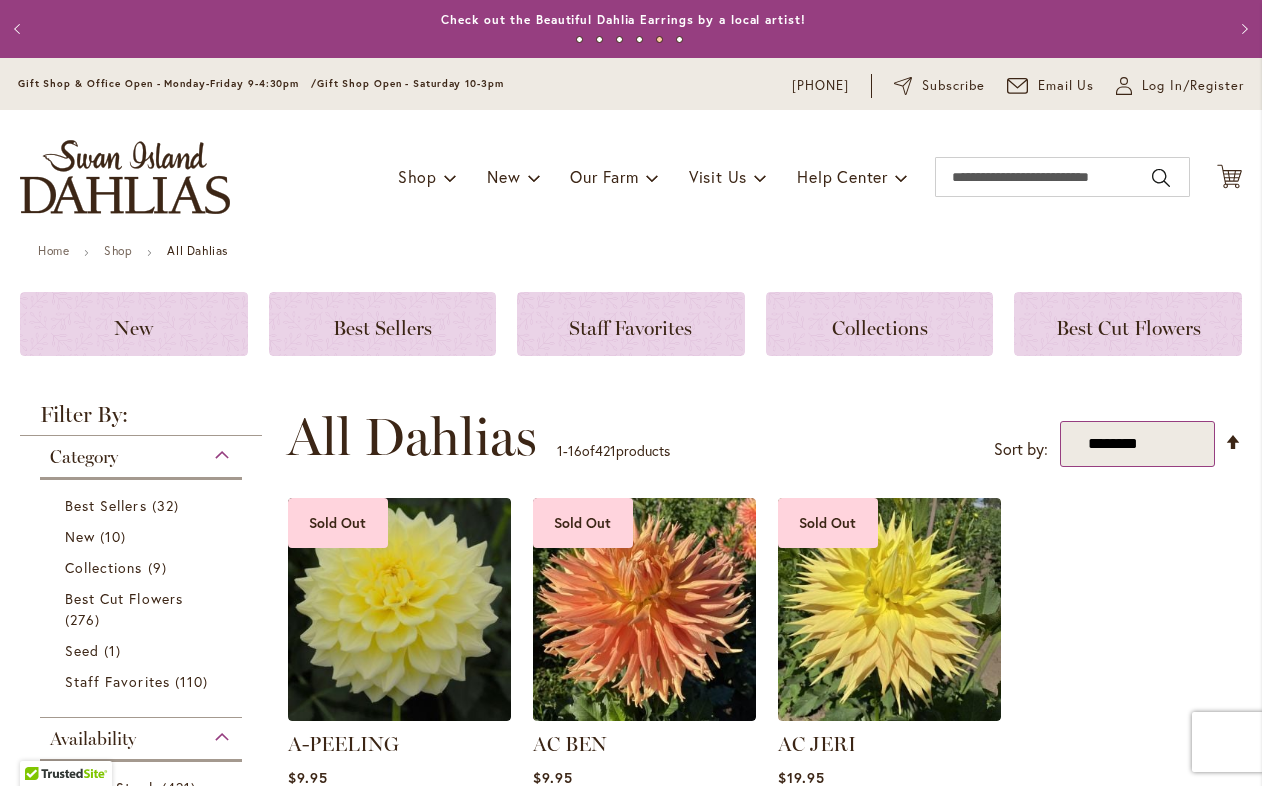 click on "**********" at bounding box center [1137, 444] 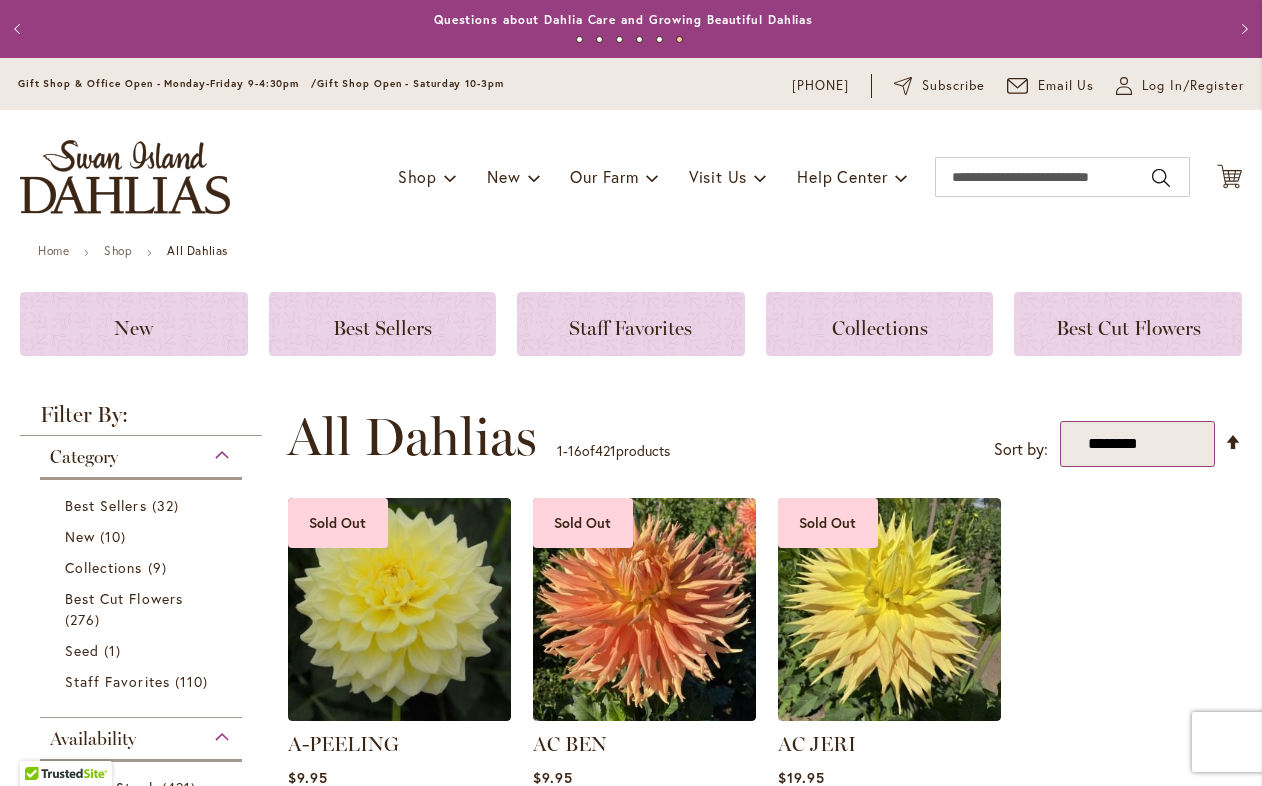 select on "****" 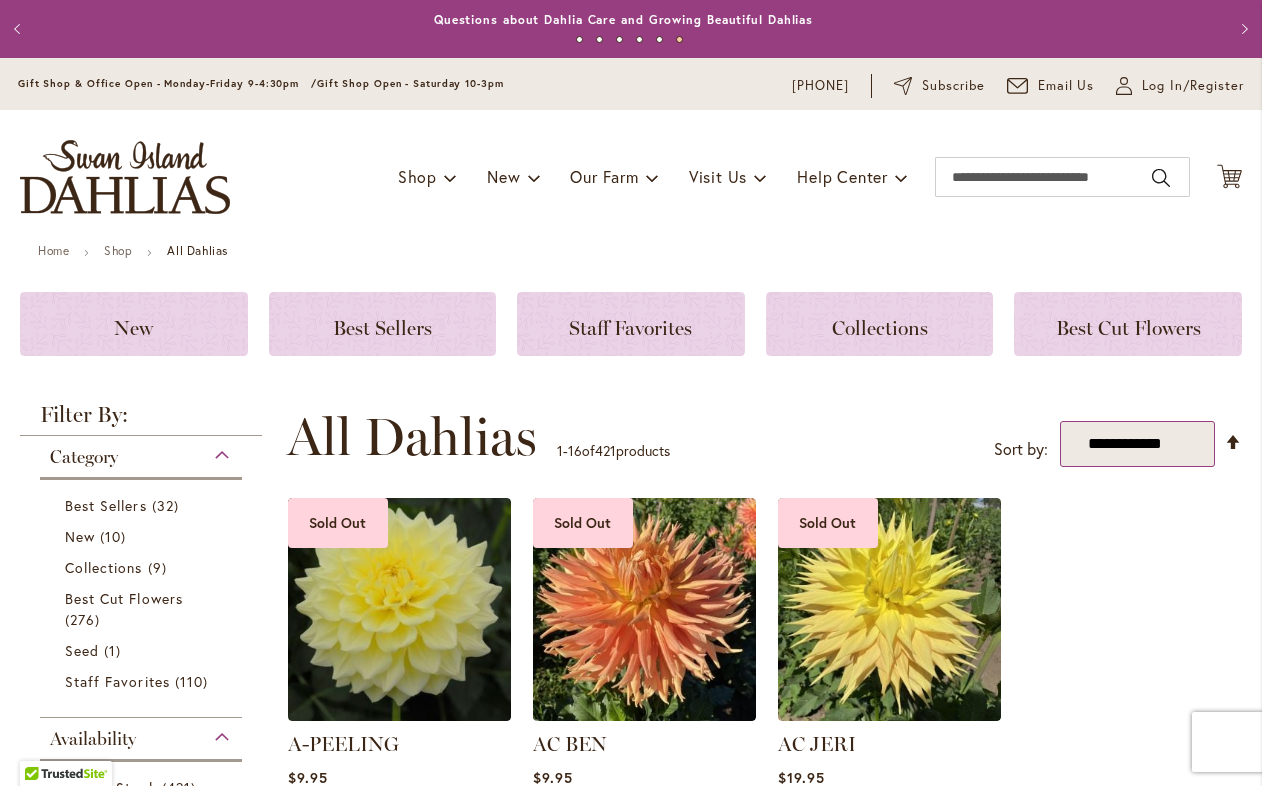 click on "**********" at bounding box center [1137, 444] 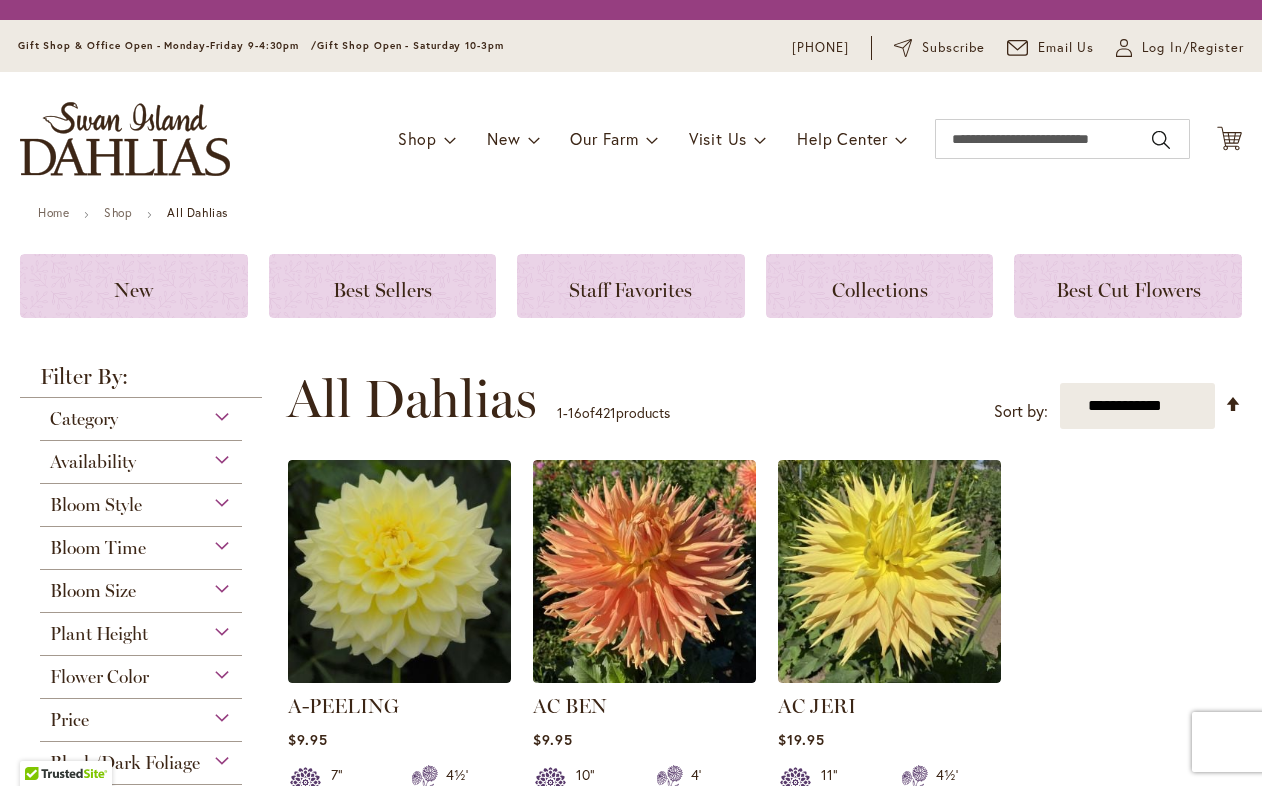 scroll, scrollTop: 0, scrollLeft: 0, axis: both 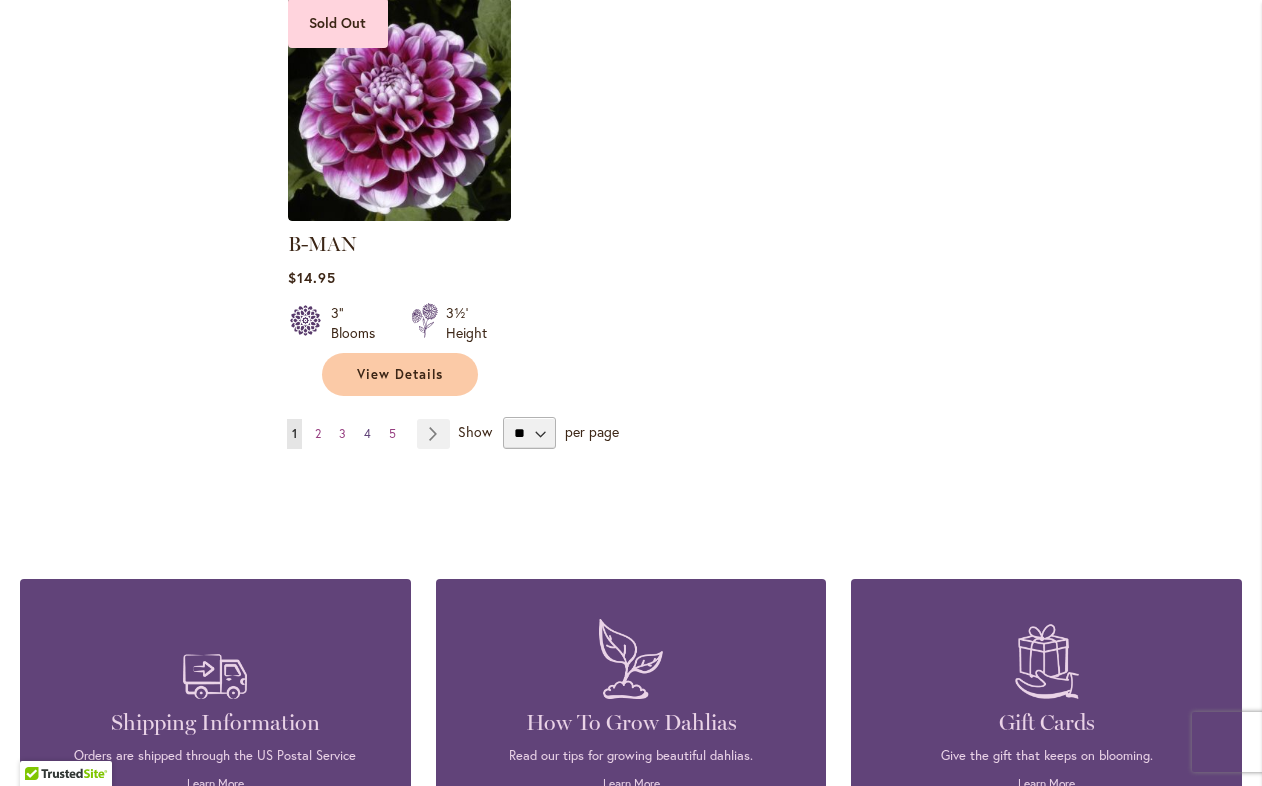 click on "Page
4" at bounding box center (367, 434) 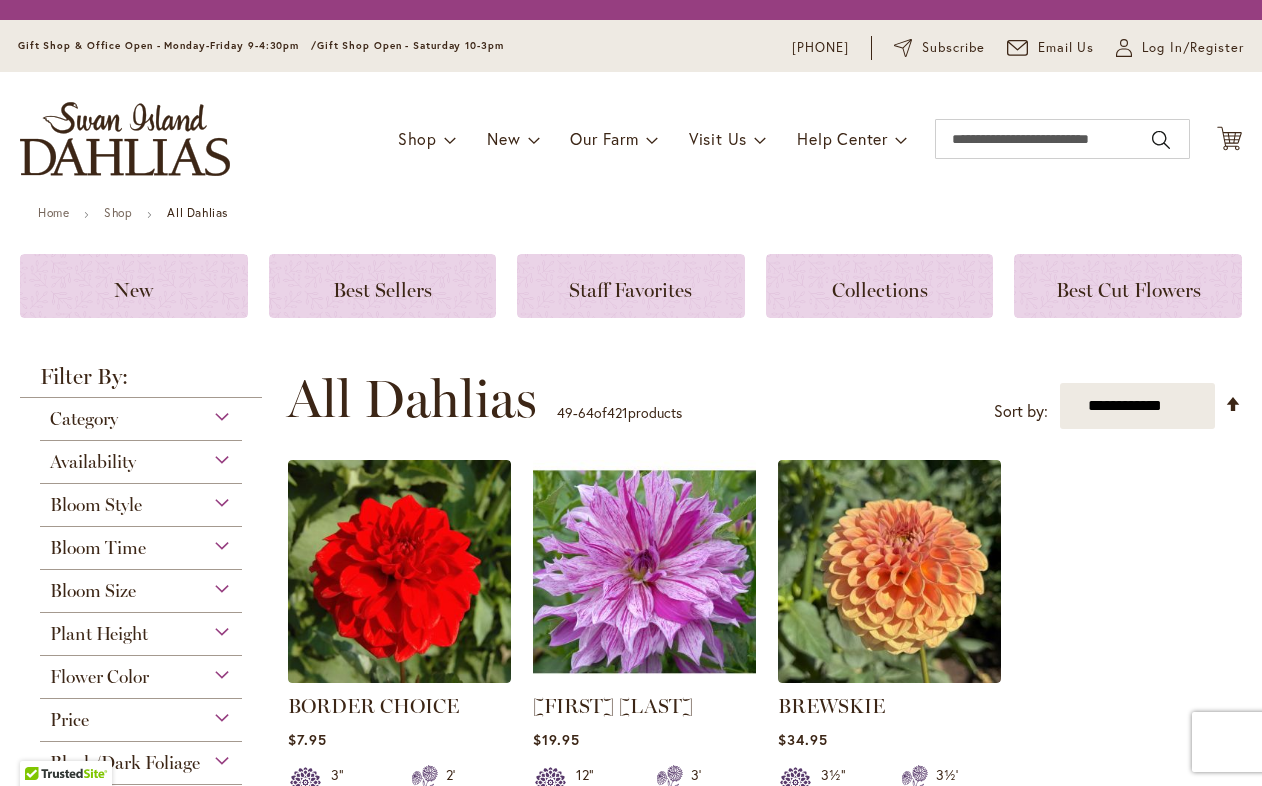 scroll, scrollTop: 0, scrollLeft: 0, axis: both 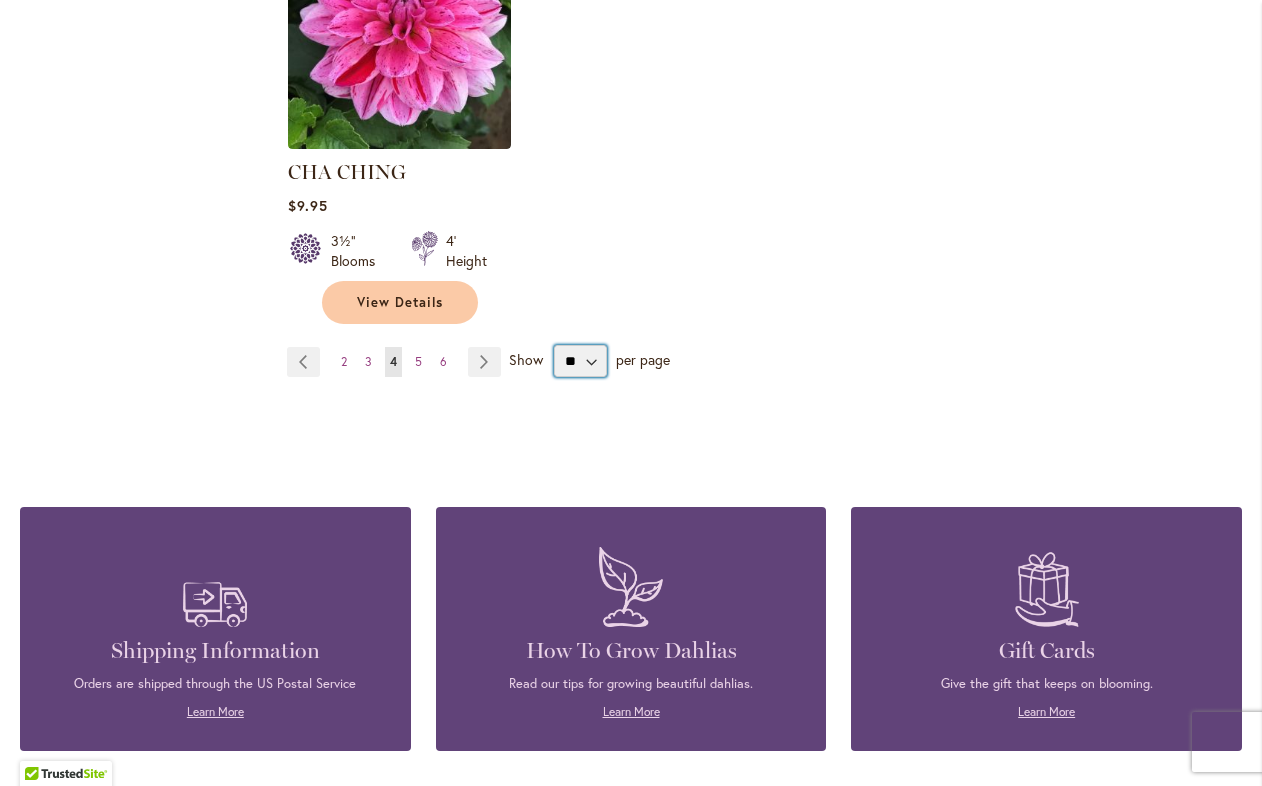 click on "**
**
**
**" at bounding box center [580, 361] 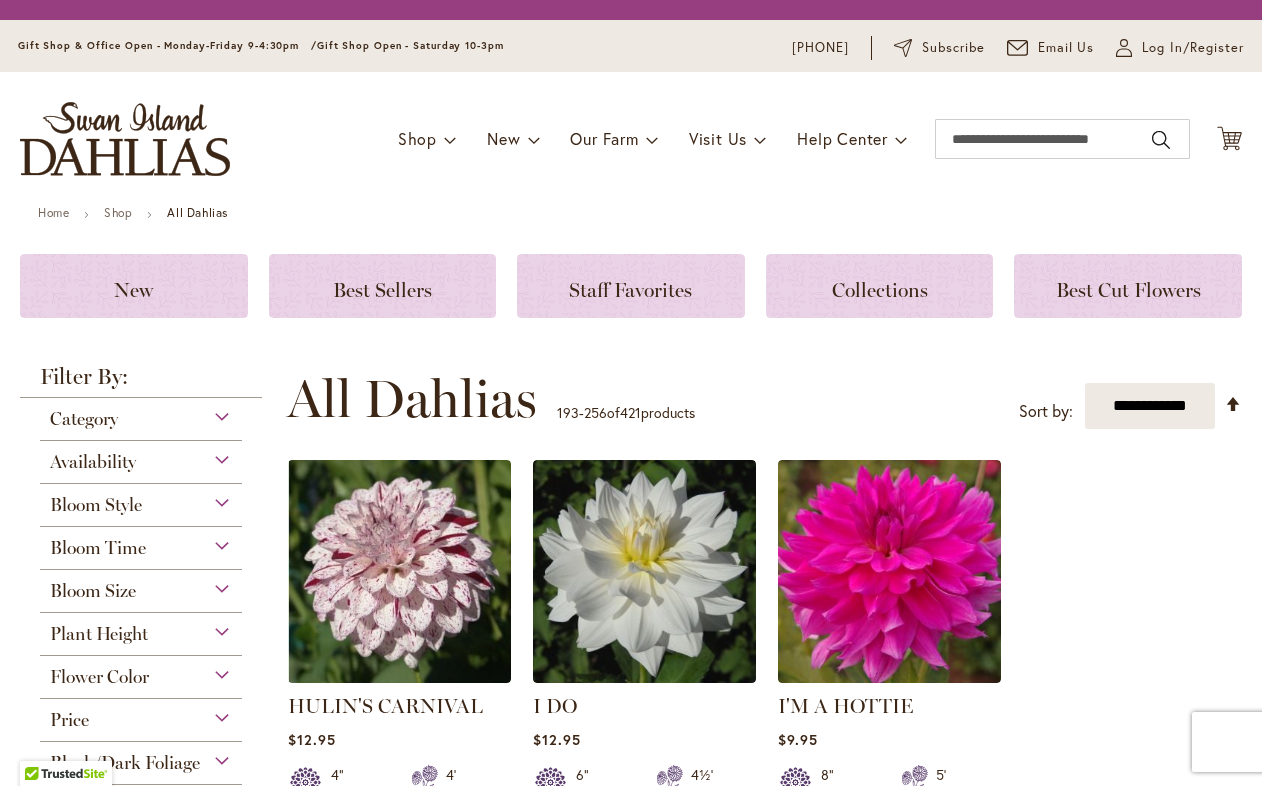 scroll, scrollTop: 0, scrollLeft: 0, axis: both 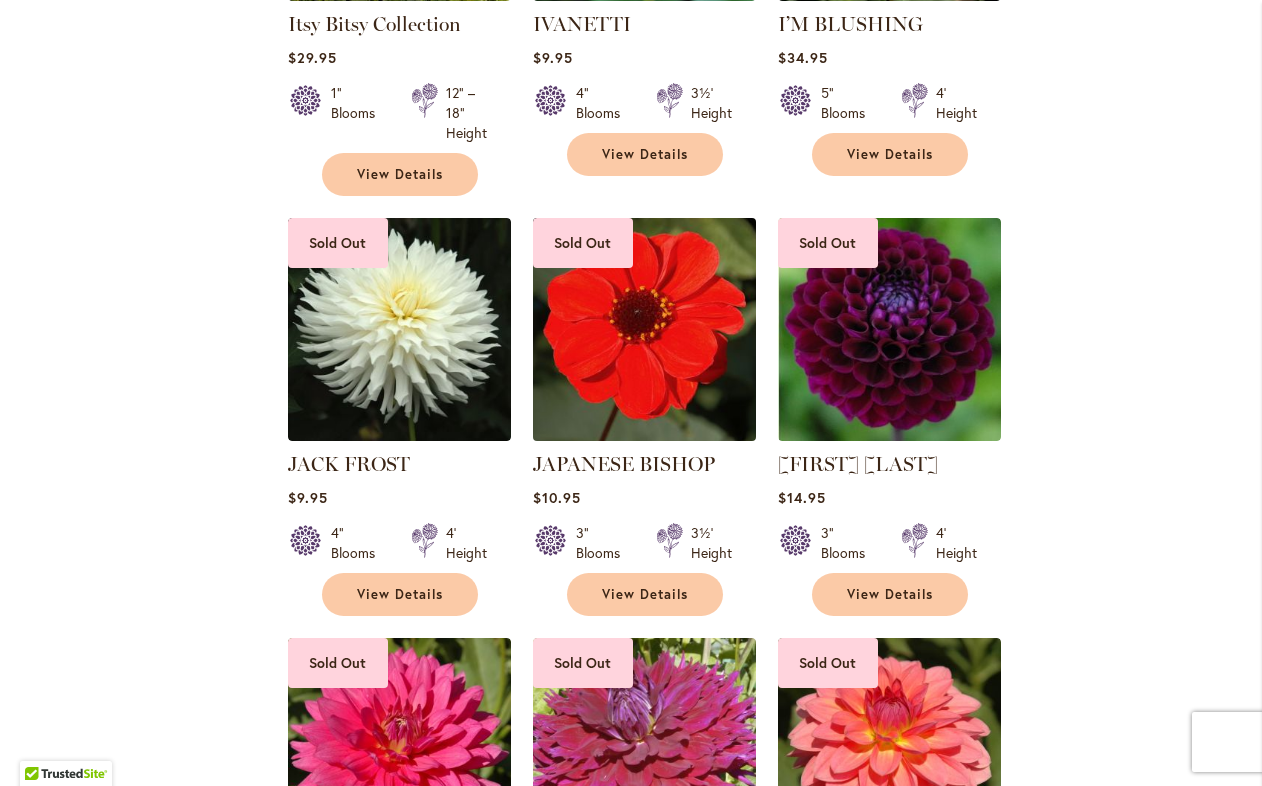 click at bounding box center [644, 330] 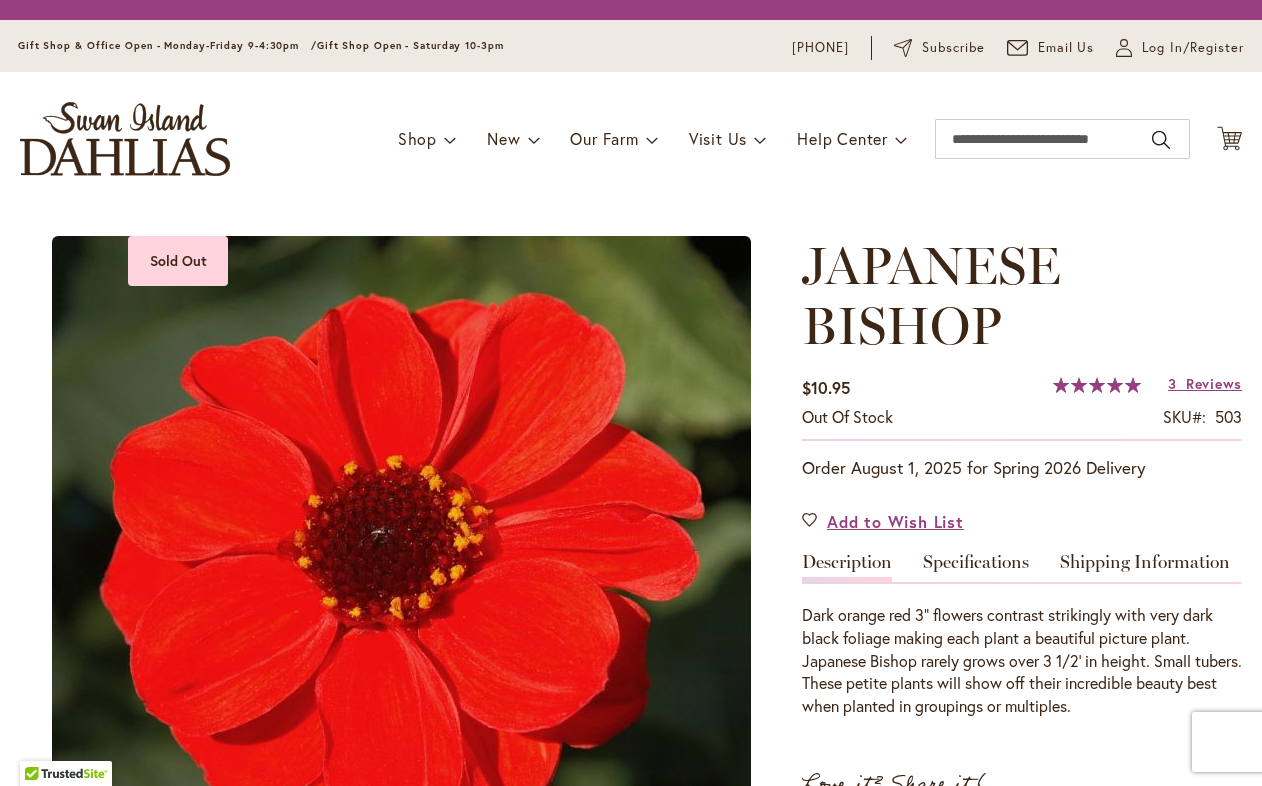 scroll, scrollTop: 0, scrollLeft: 0, axis: both 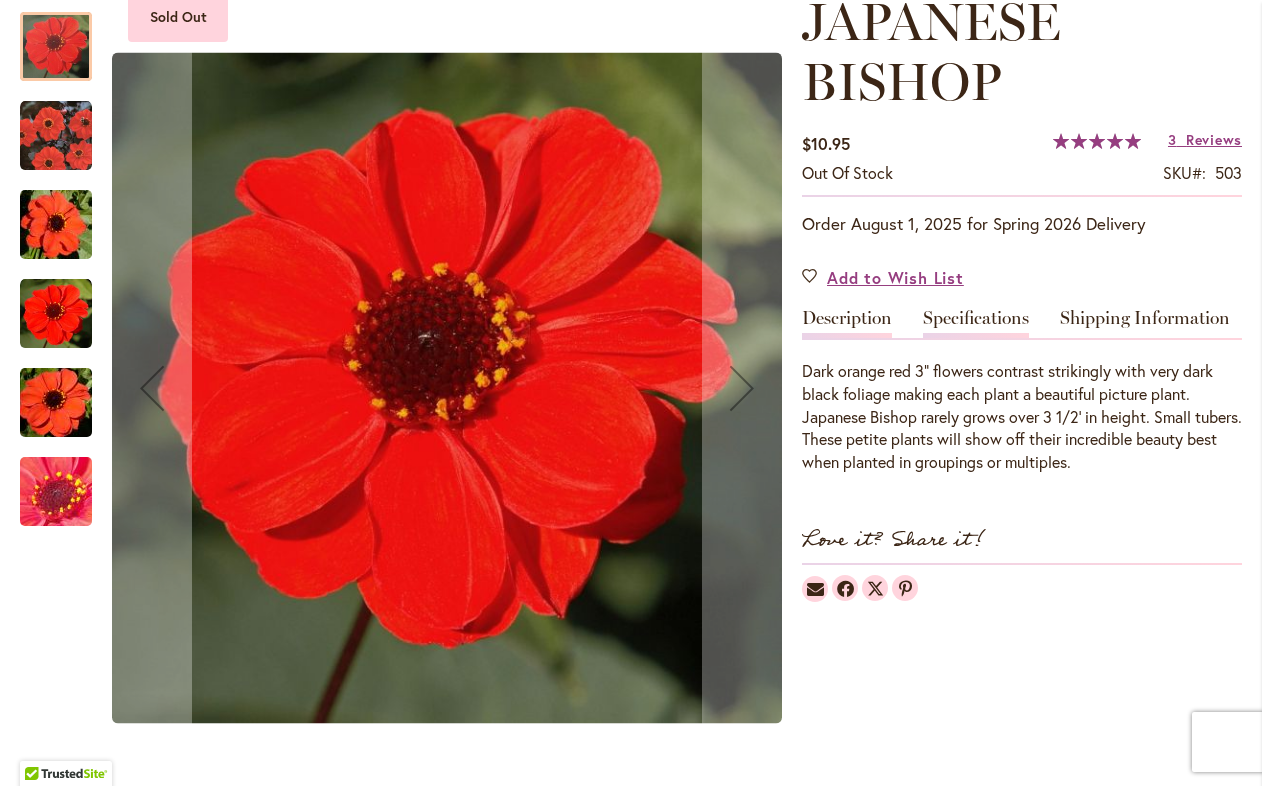 click on "Specifications" at bounding box center [976, 323] 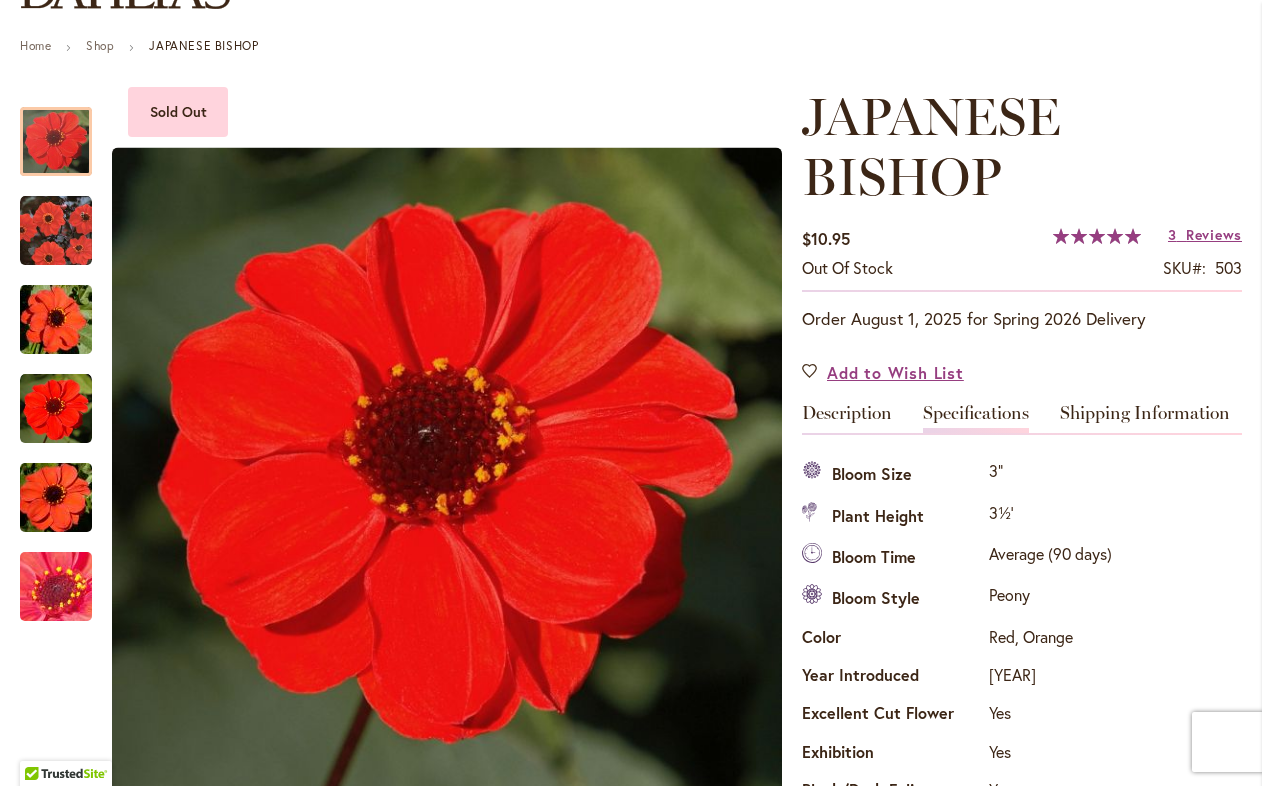 scroll, scrollTop: 200, scrollLeft: 0, axis: vertical 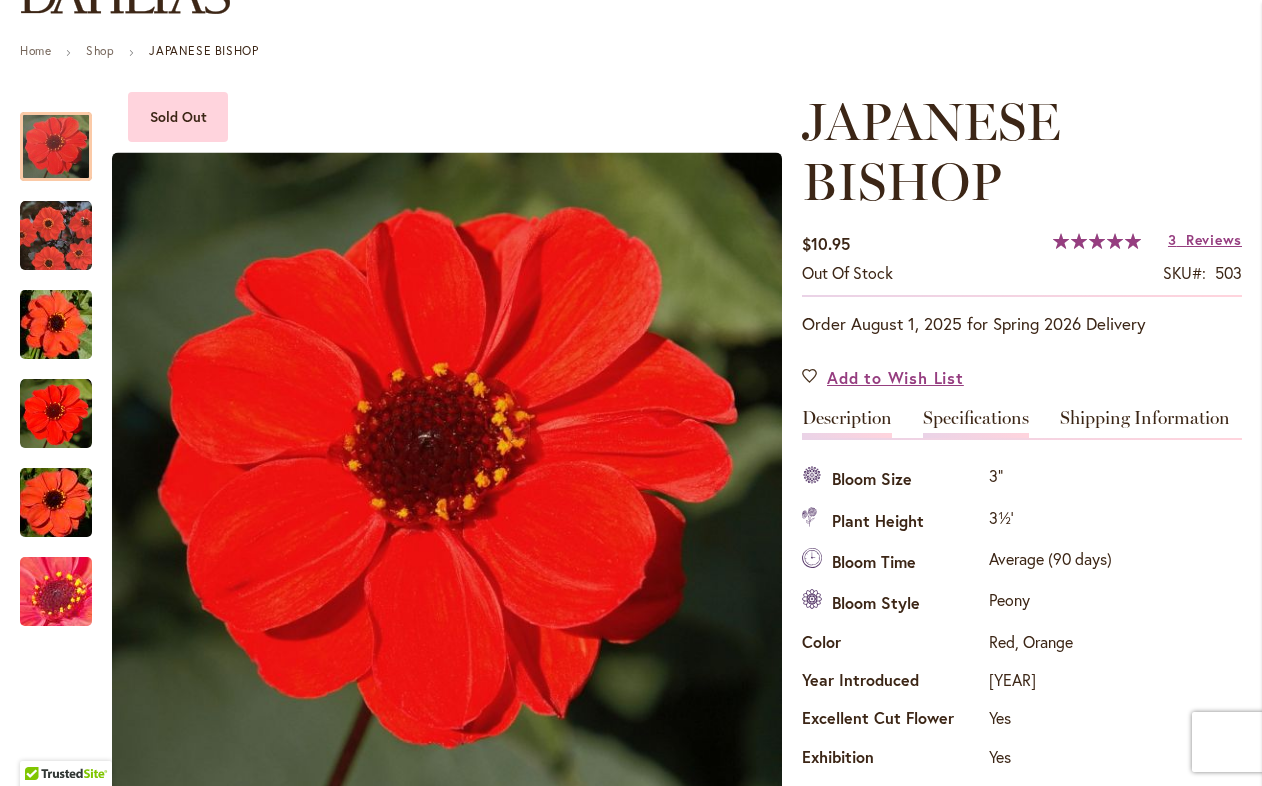 click on "Description" at bounding box center (847, 423) 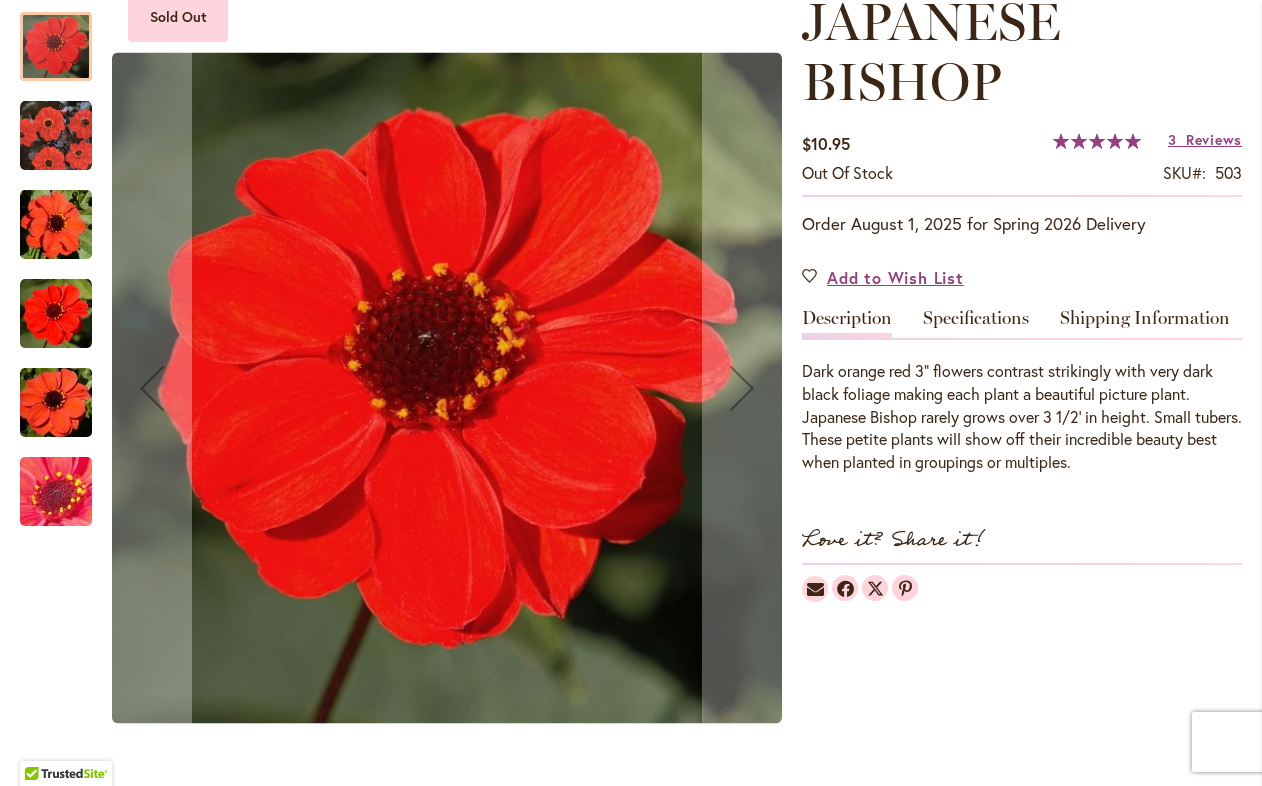 scroll, scrollTop: 0, scrollLeft: 0, axis: both 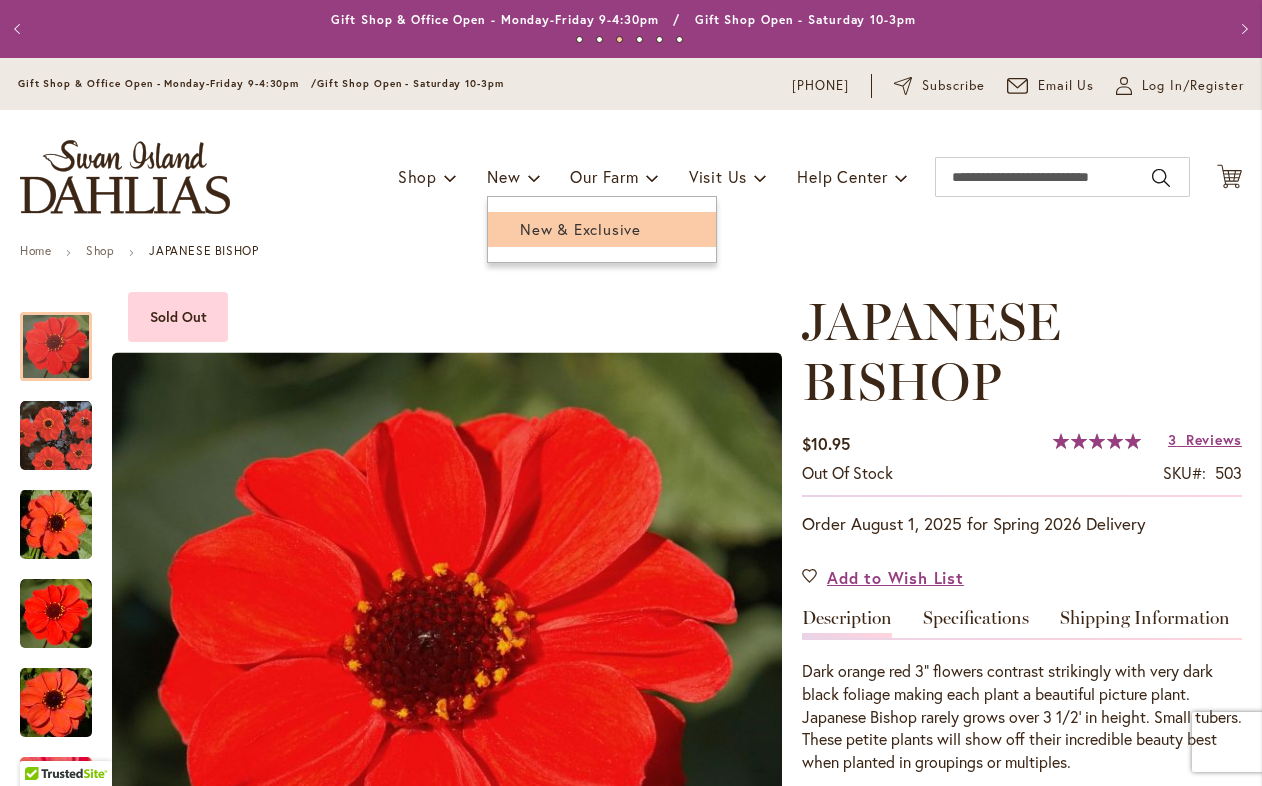 click on "New & Exclusive" at bounding box center (580, 229) 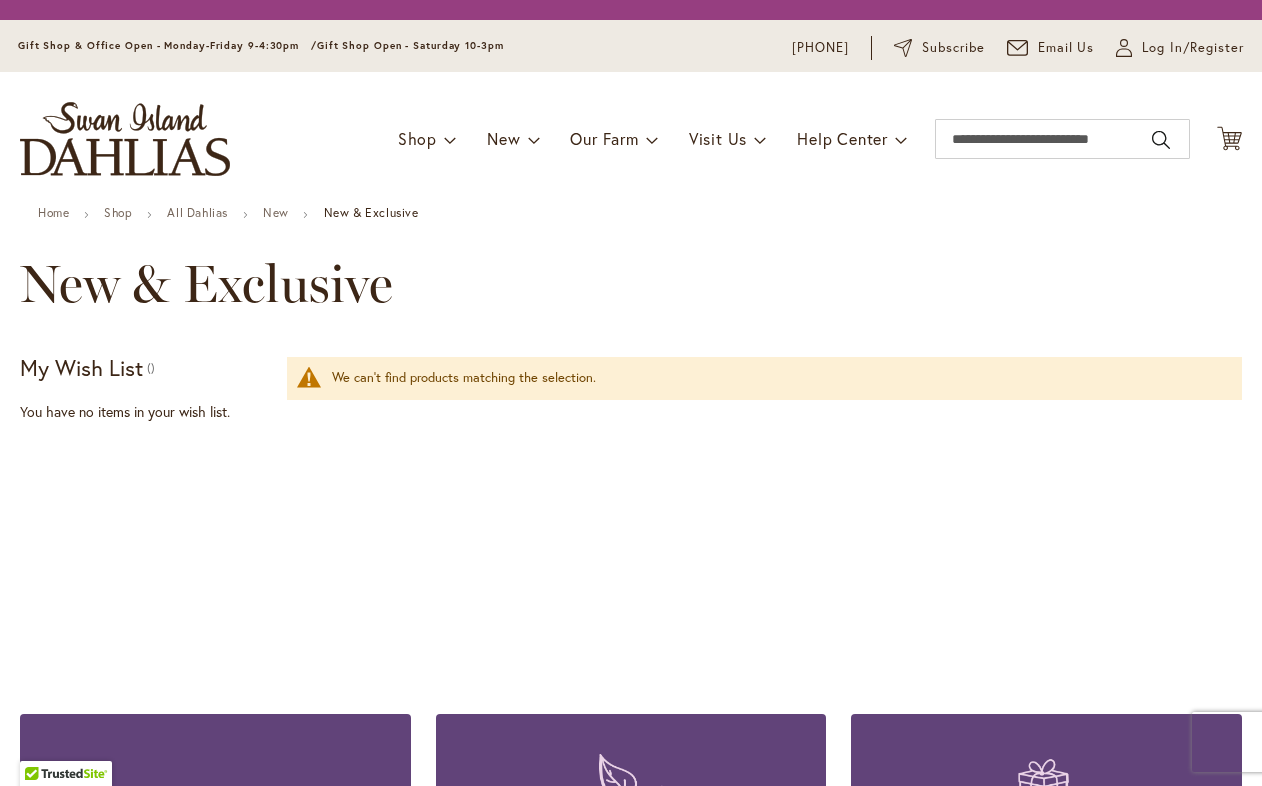 scroll, scrollTop: 0, scrollLeft: 0, axis: both 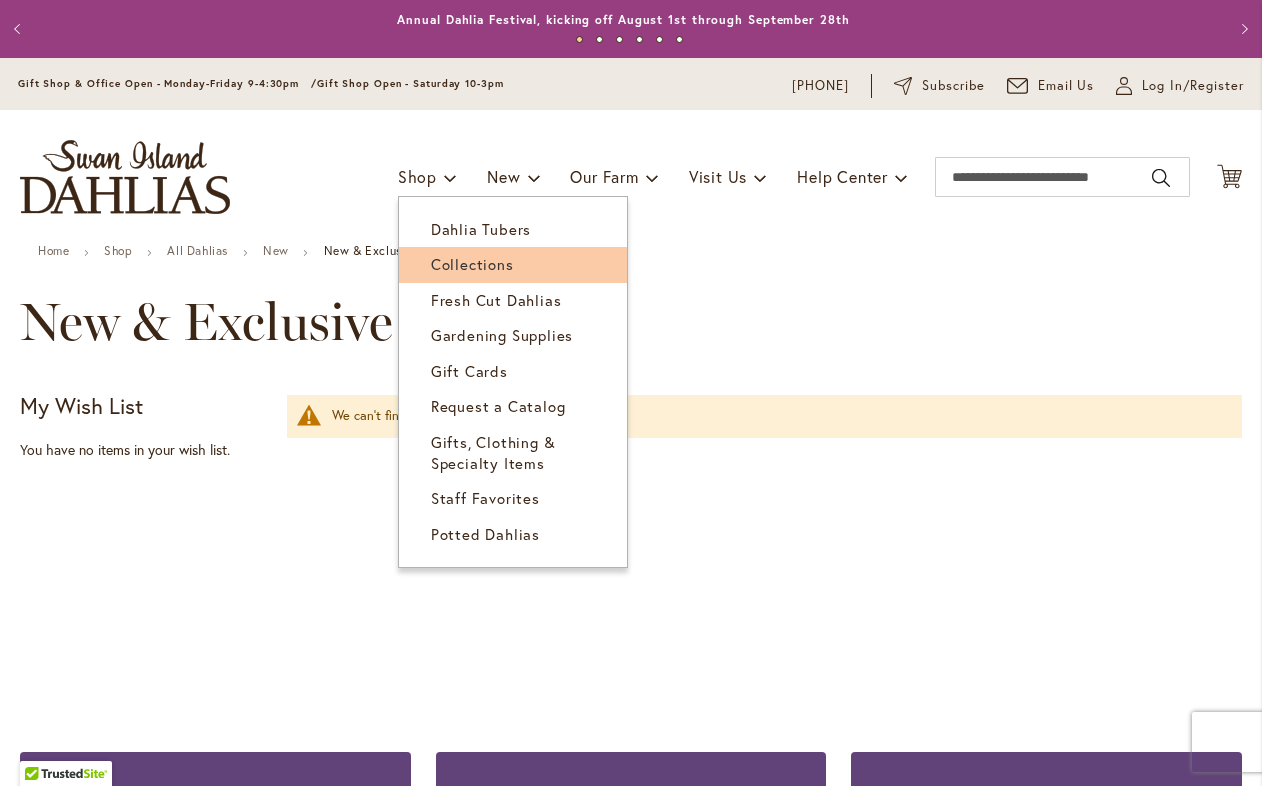click on "Collections" at bounding box center [513, 264] 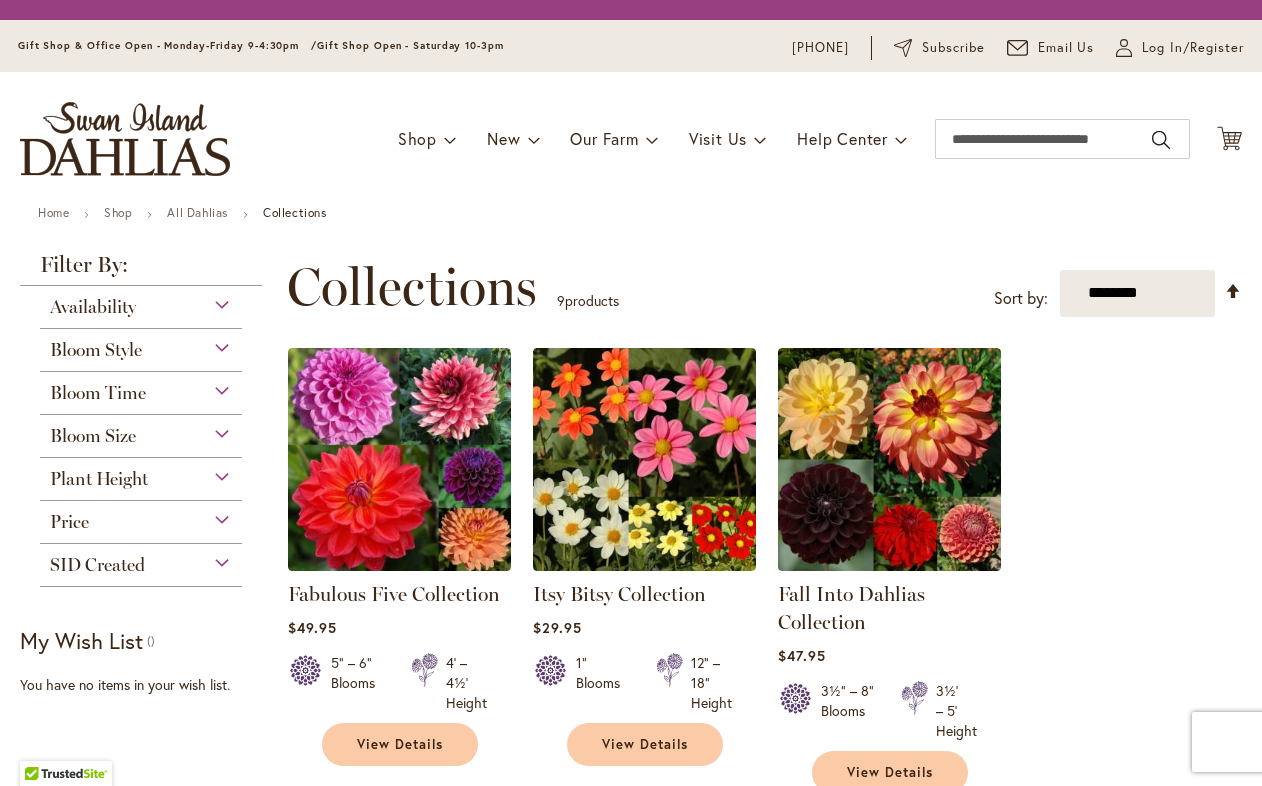 scroll, scrollTop: 0, scrollLeft: 0, axis: both 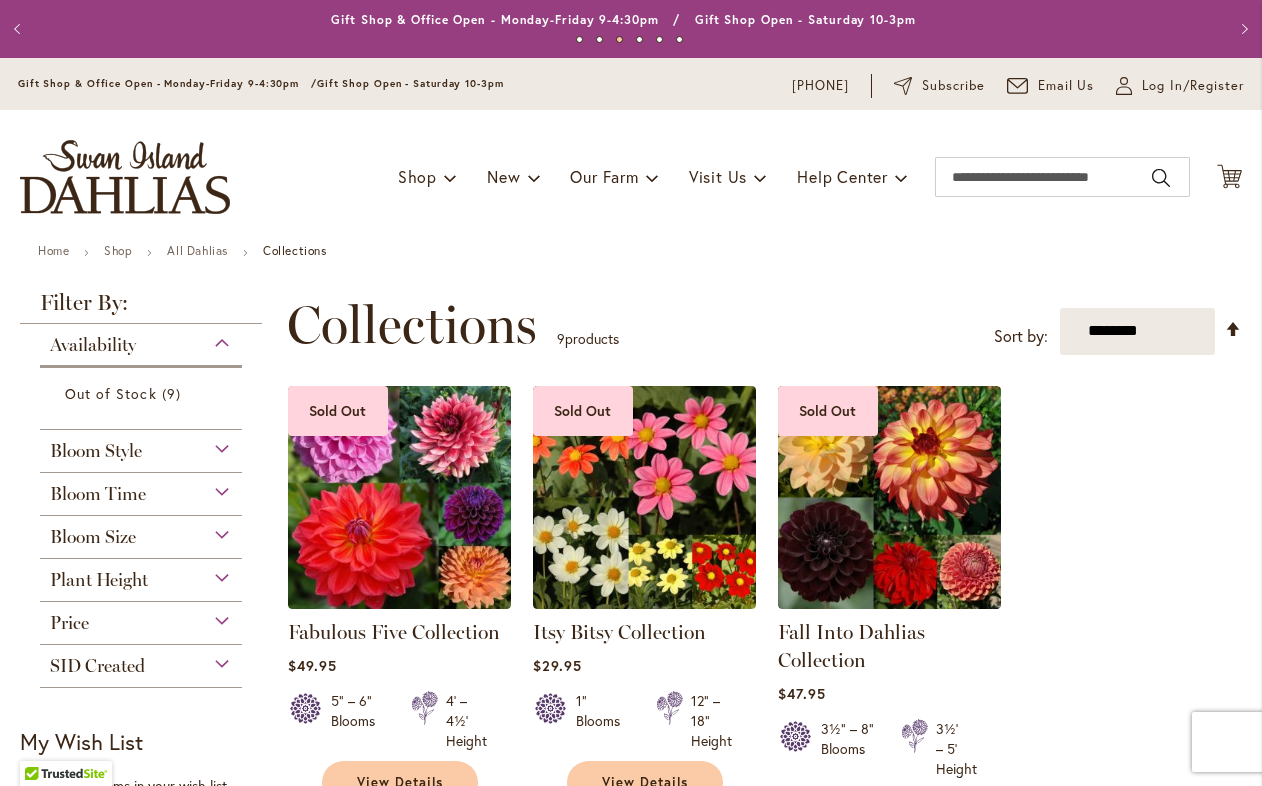 click on "Home
Shop
All Dahlias
Collections
Filter by:
Filter By:
Availability
9
1" at bounding box center (631, 1239) 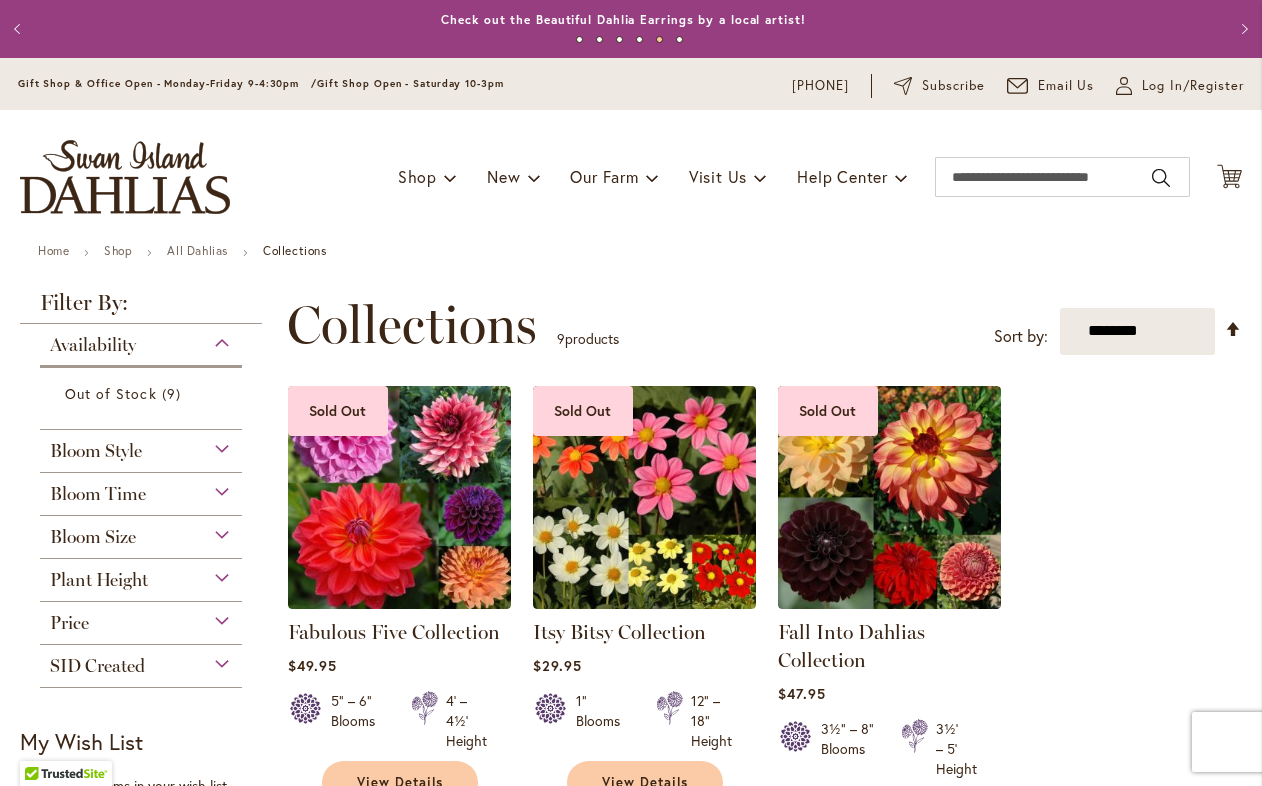 click on "**********" at bounding box center [764, 325] 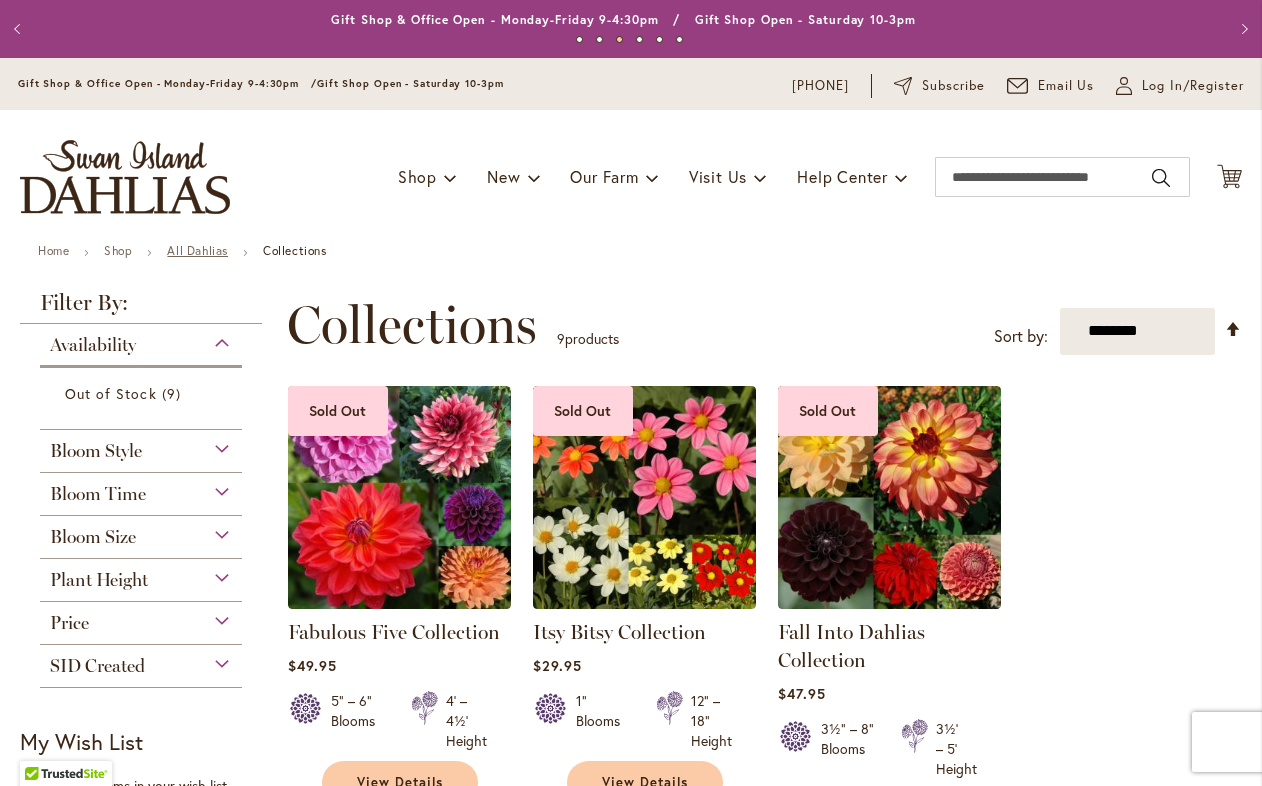 click on "All Dahlias" at bounding box center (197, 250) 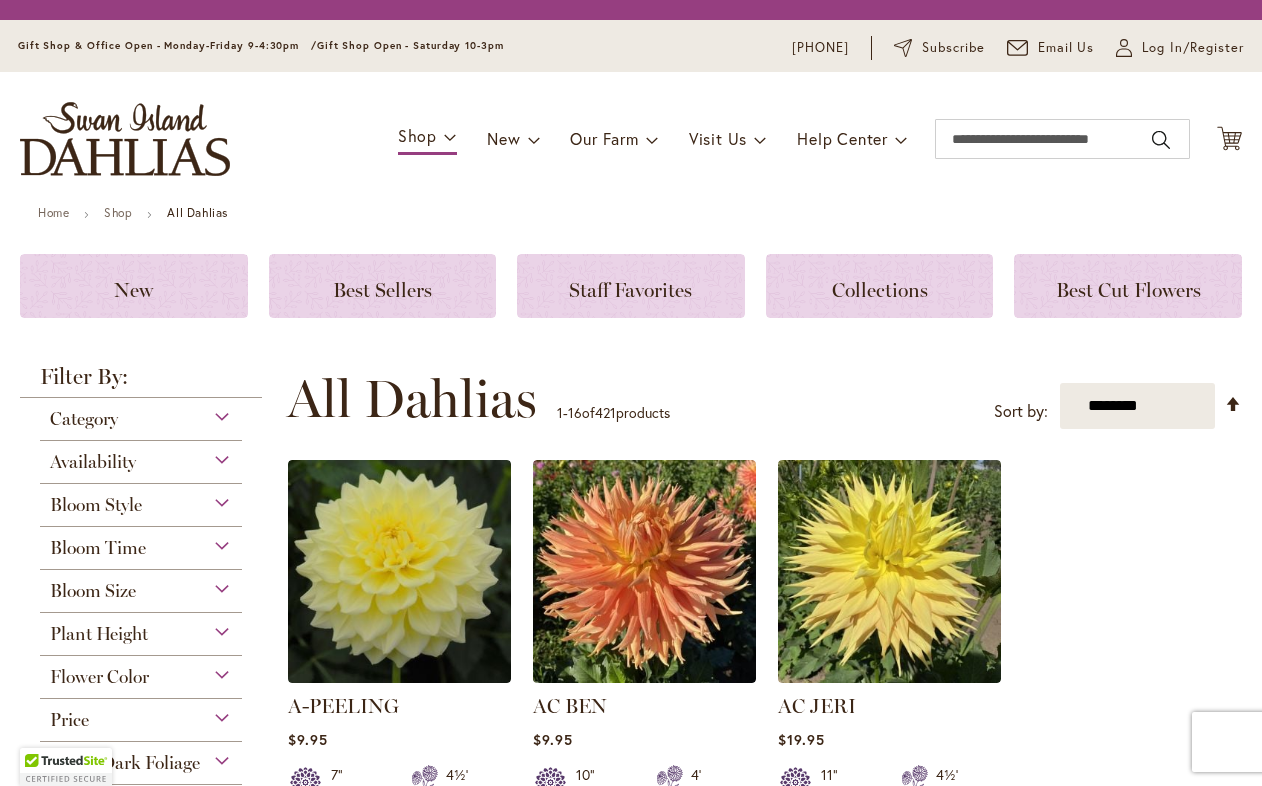 scroll, scrollTop: 0, scrollLeft: 0, axis: both 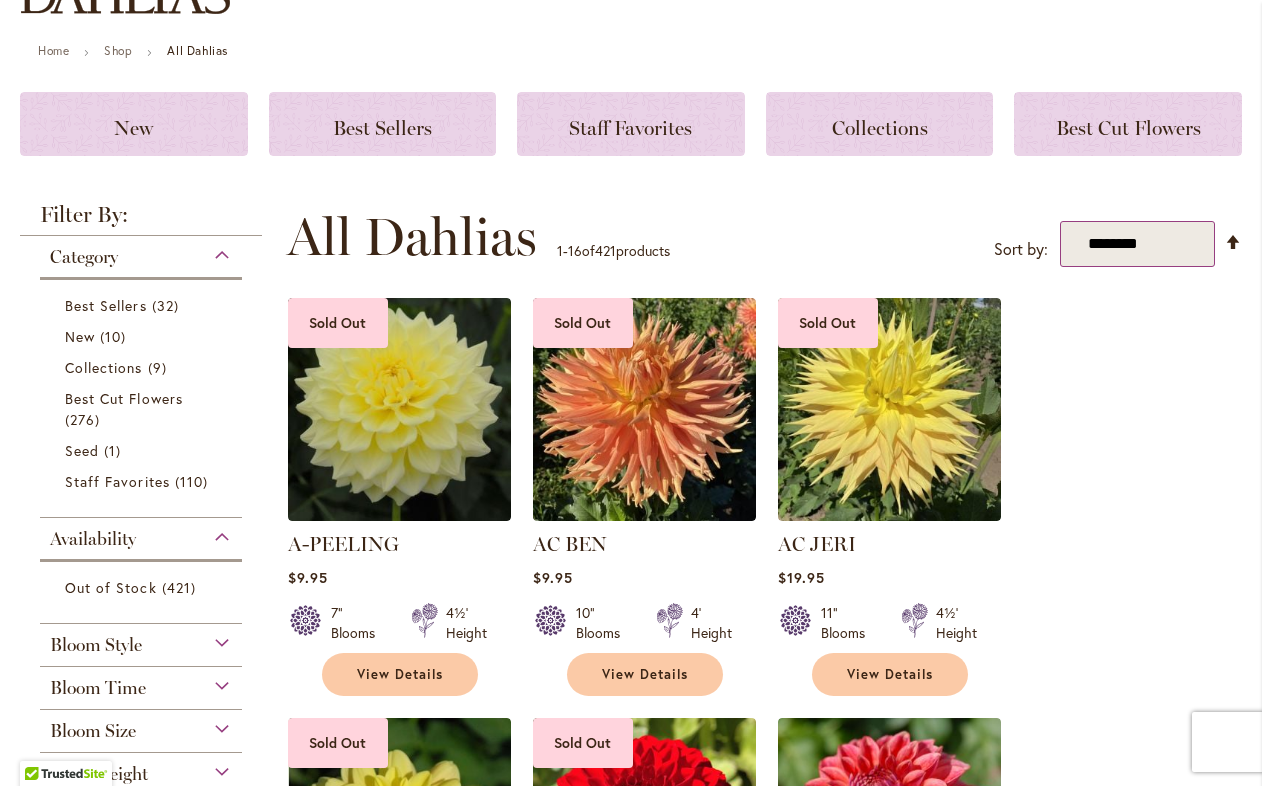 click on "**********" at bounding box center (1137, 244) 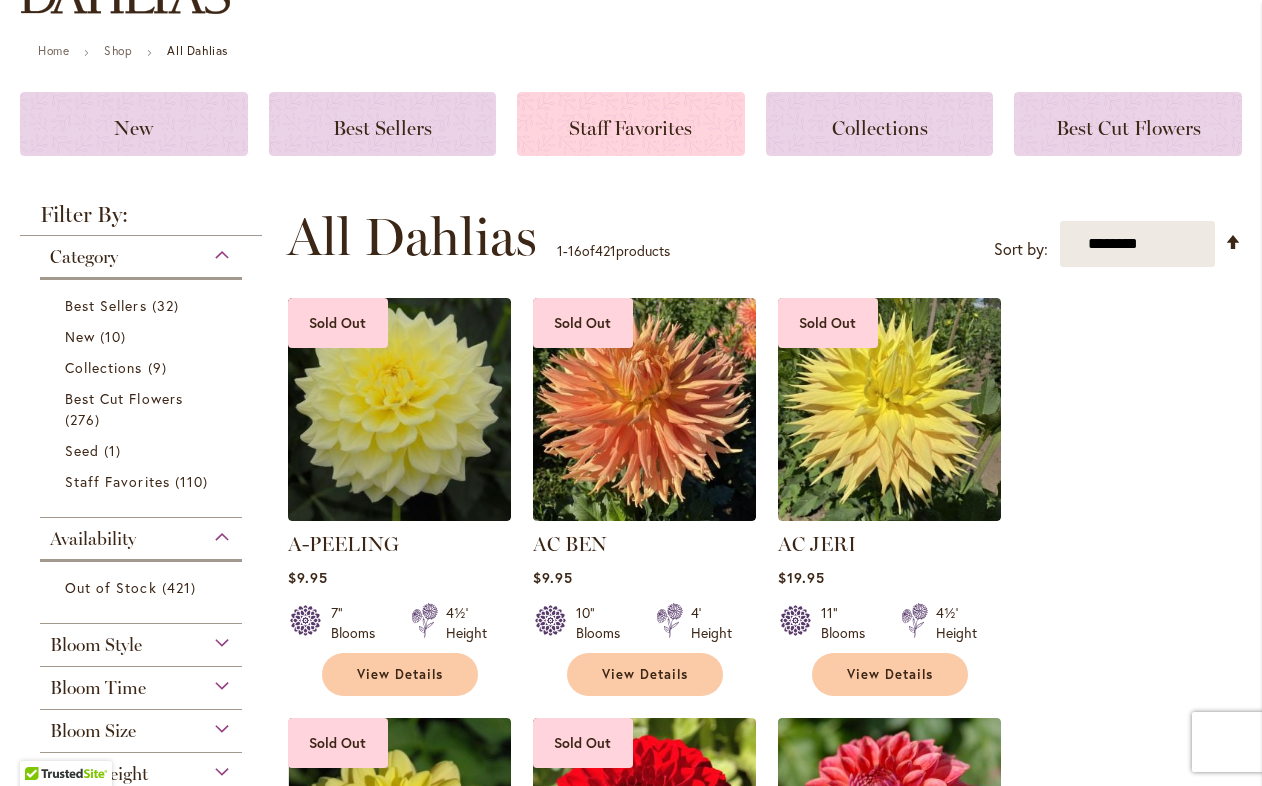 click on "Staff Favorites" 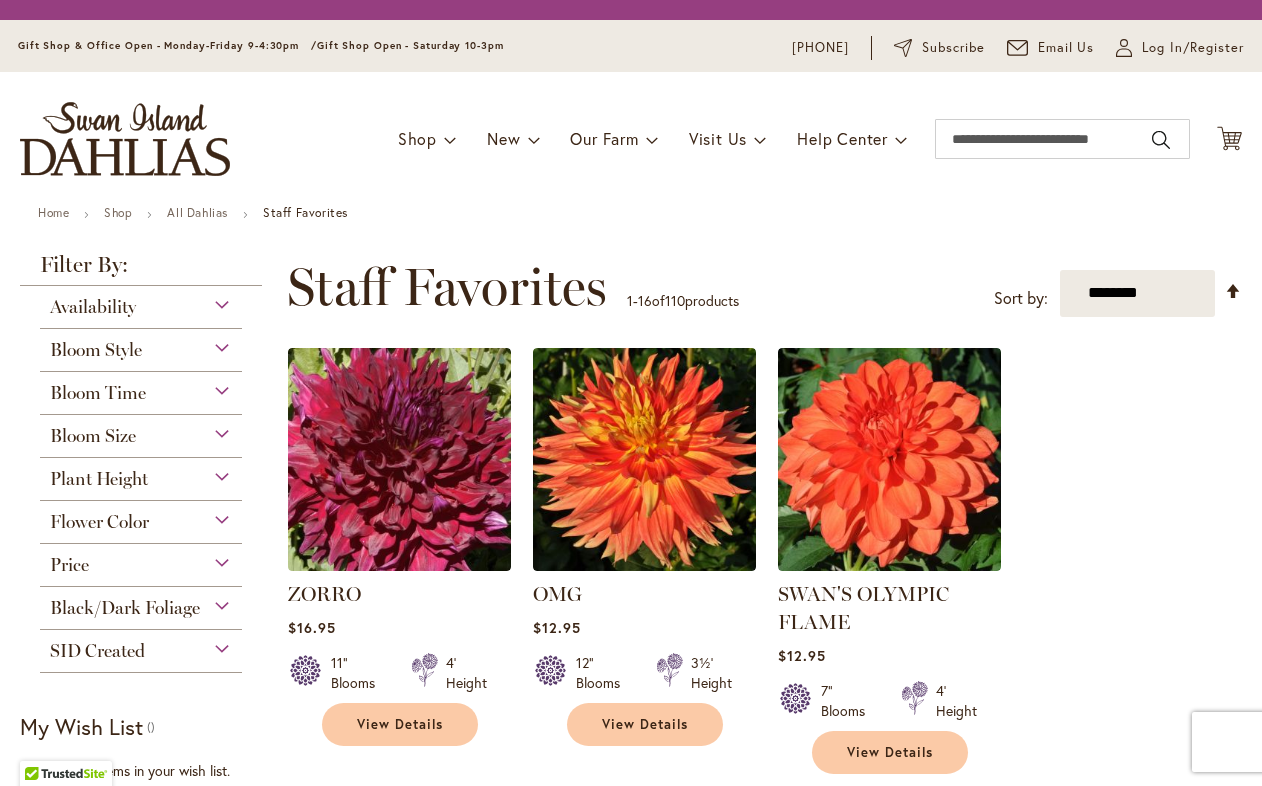 scroll, scrollTop: 0, scrollLeft: 0, axis: both 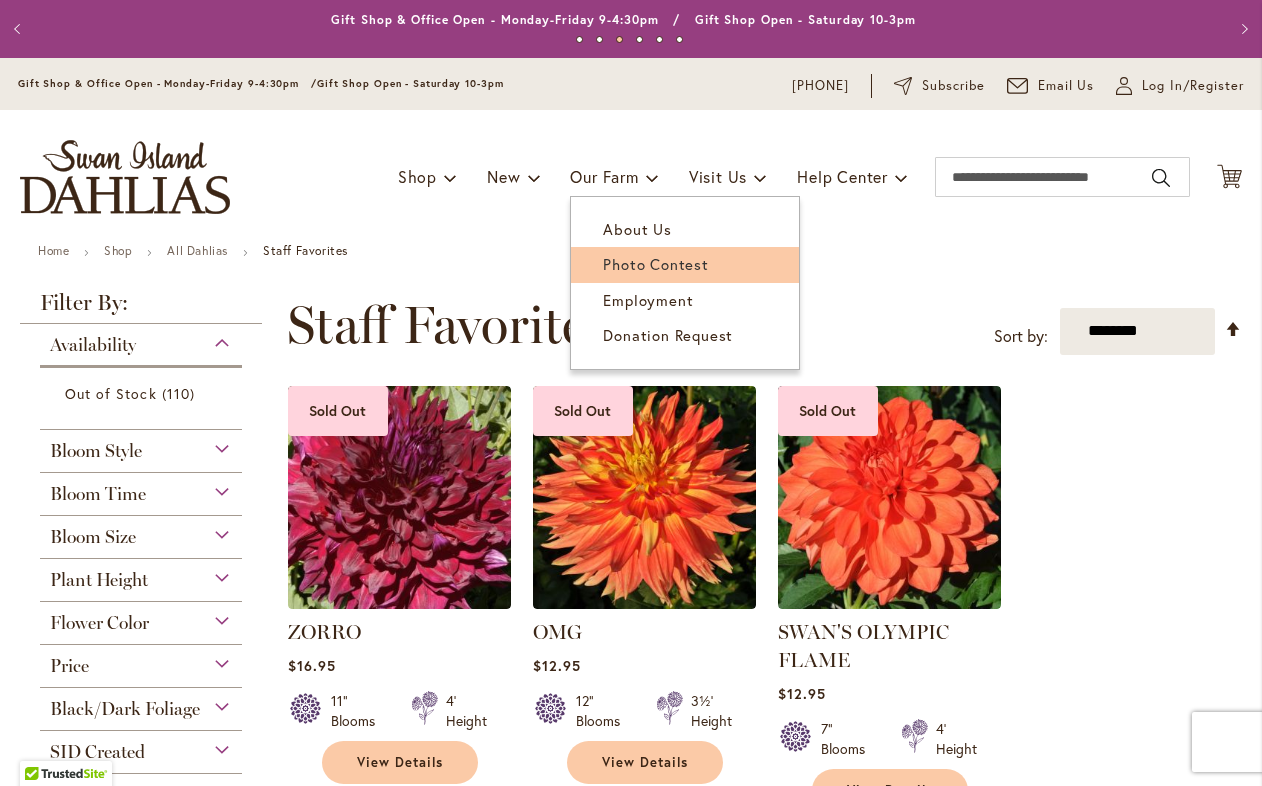 click on "Photo Contest" at bounding box center (685, 264) 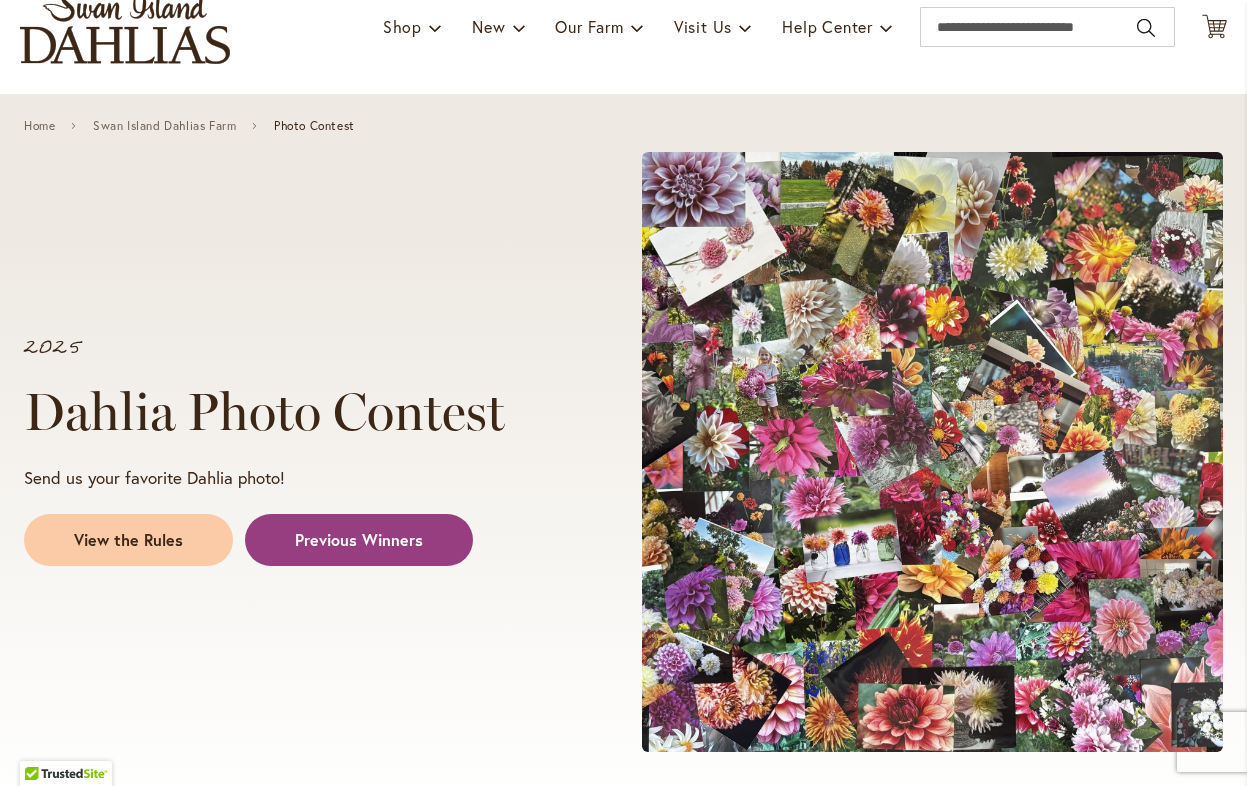 scroll, scrollTop: 200, scrollLeft: 0, axis: vertical 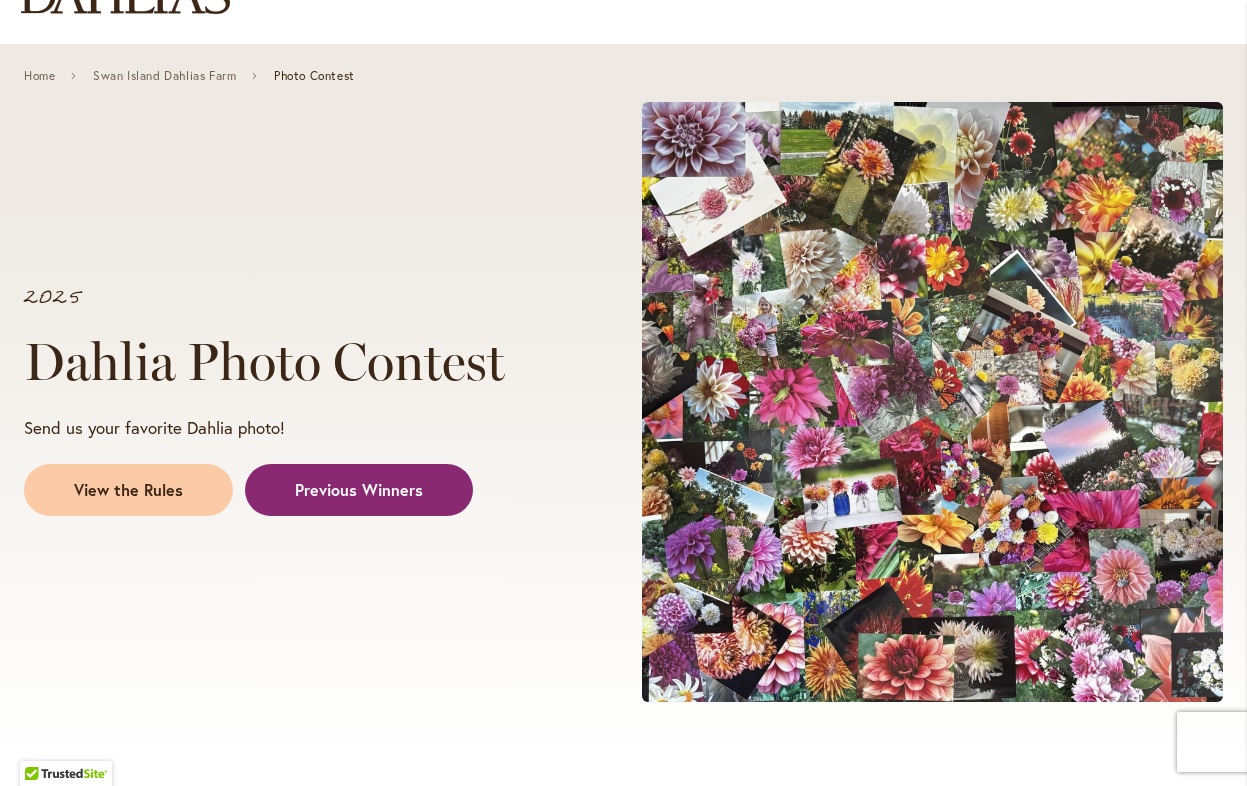 click on "Previous Winners" at bounding box center [359, 490] 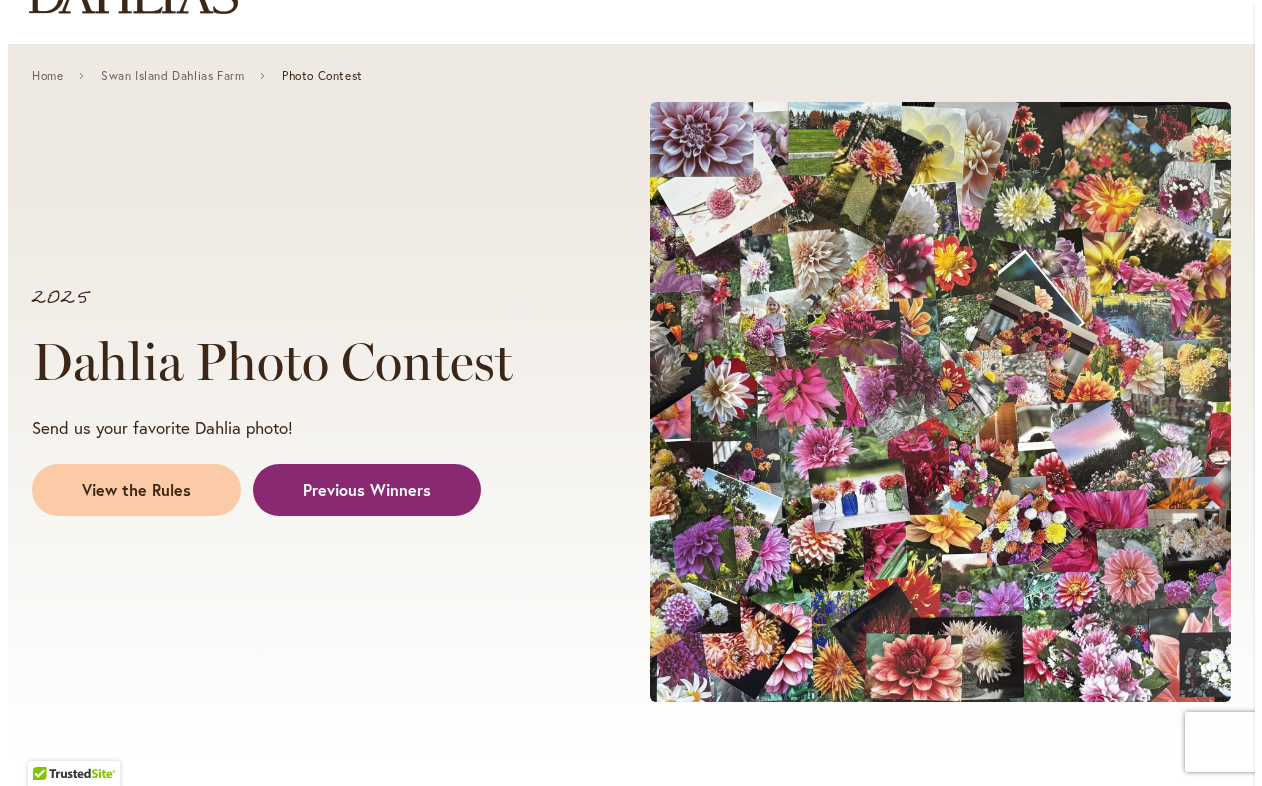 scroll, scrollTop: 1952, scrollLeft: 0, axis: vertical 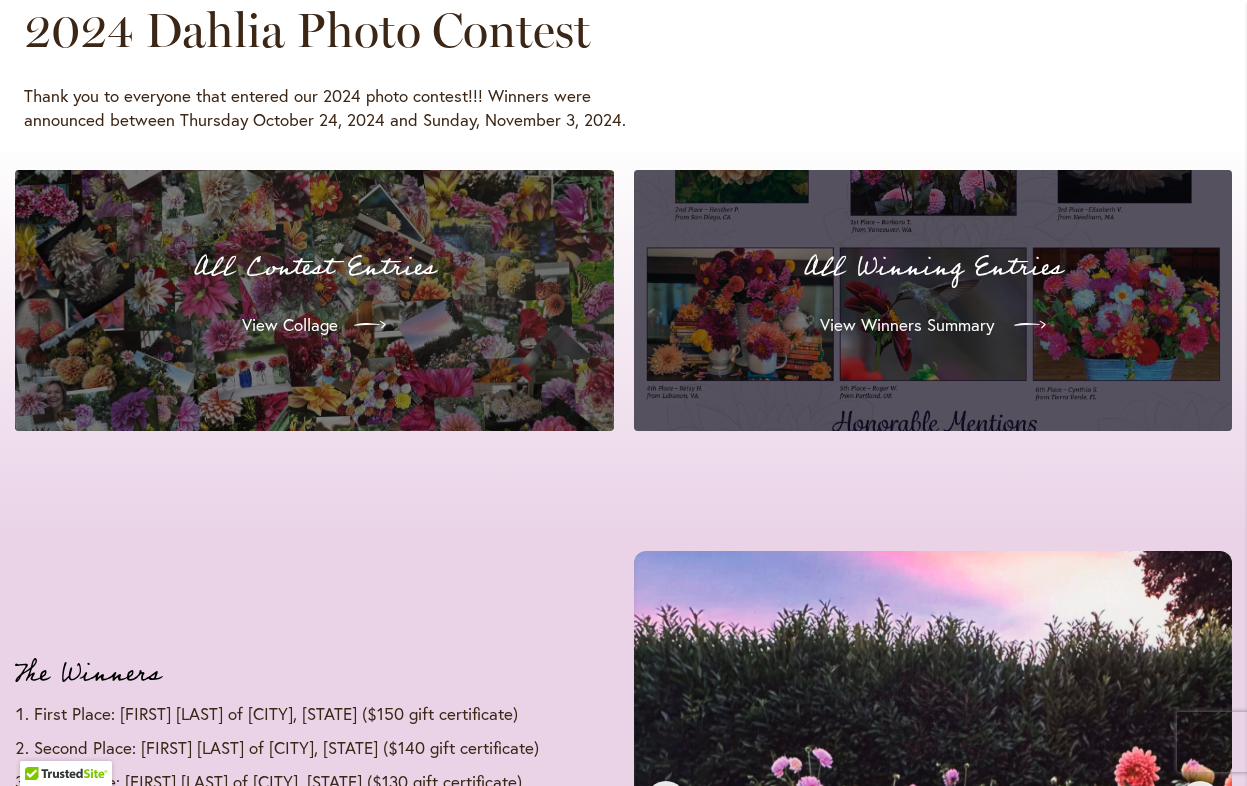 click on "View Winners Summary" at bounding box center [907, 325] 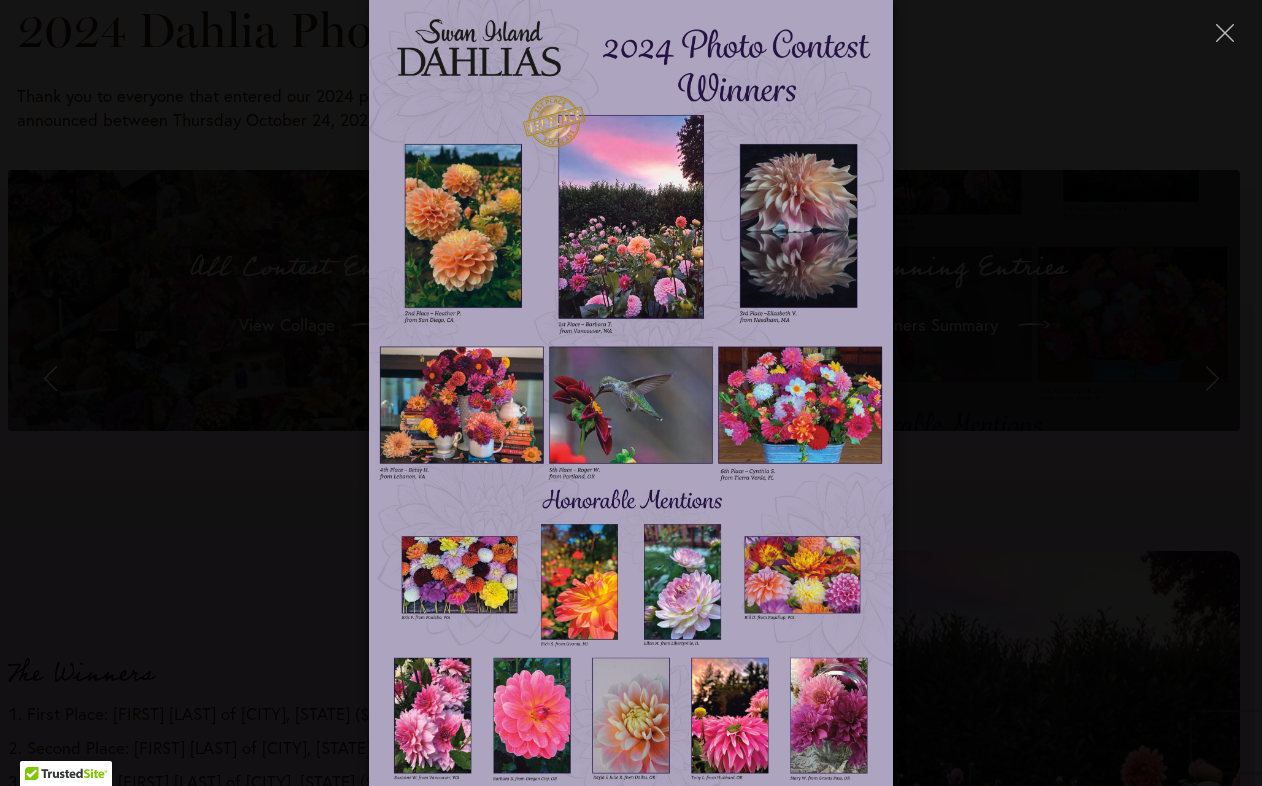 click at bounding box center (631, 393) 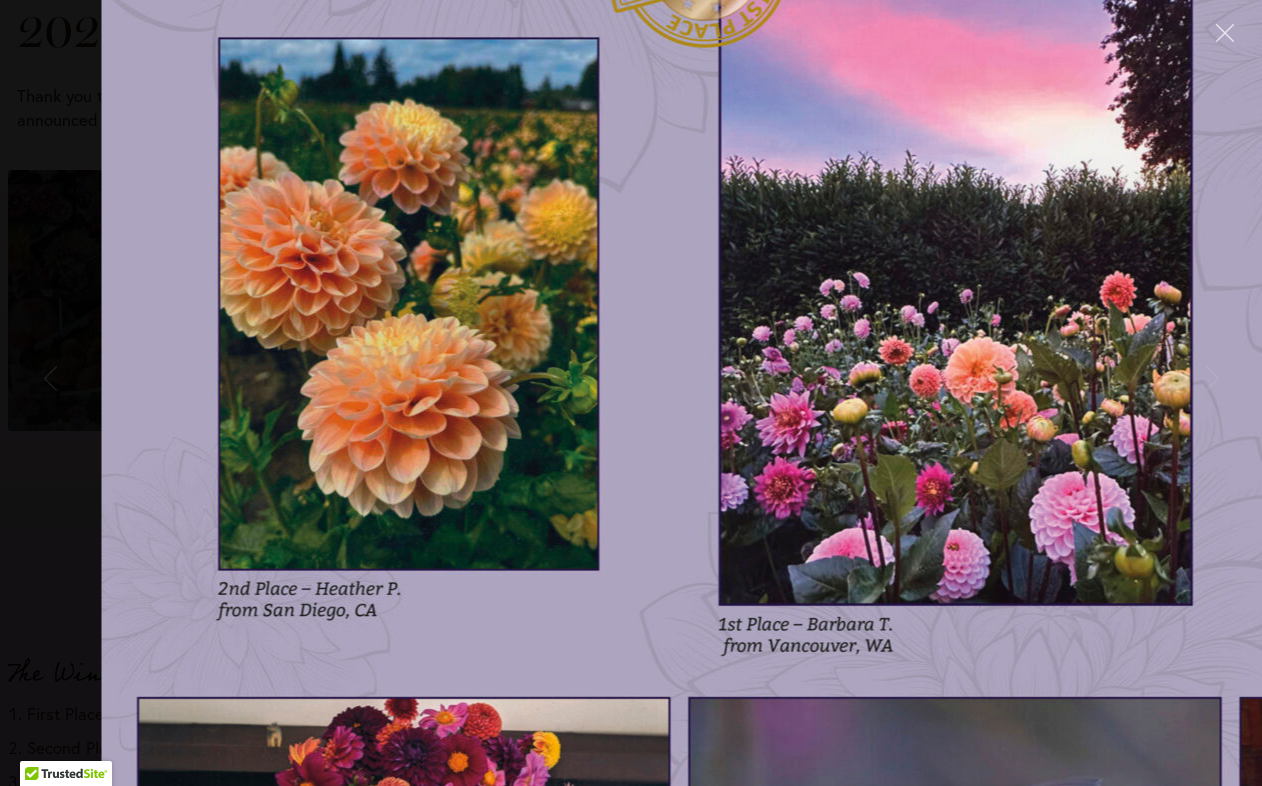 drag, startPoint x: 378, startPoint y: 327, endPoint x: 710, endPoint y: 794, distance: 572.986 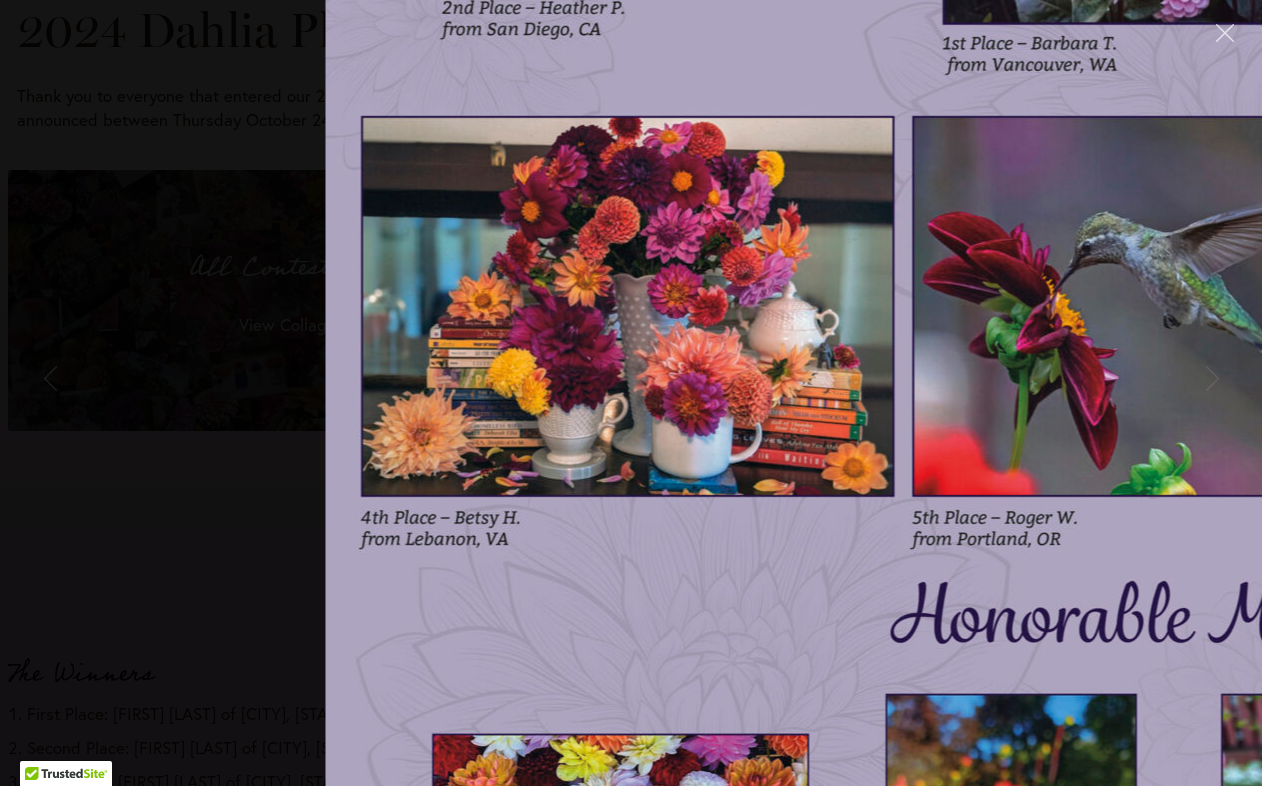 drag, startPoint x: 936, startPoint y: 187, endPoint x: 304, endPoint y: 517, distance: 712.96844 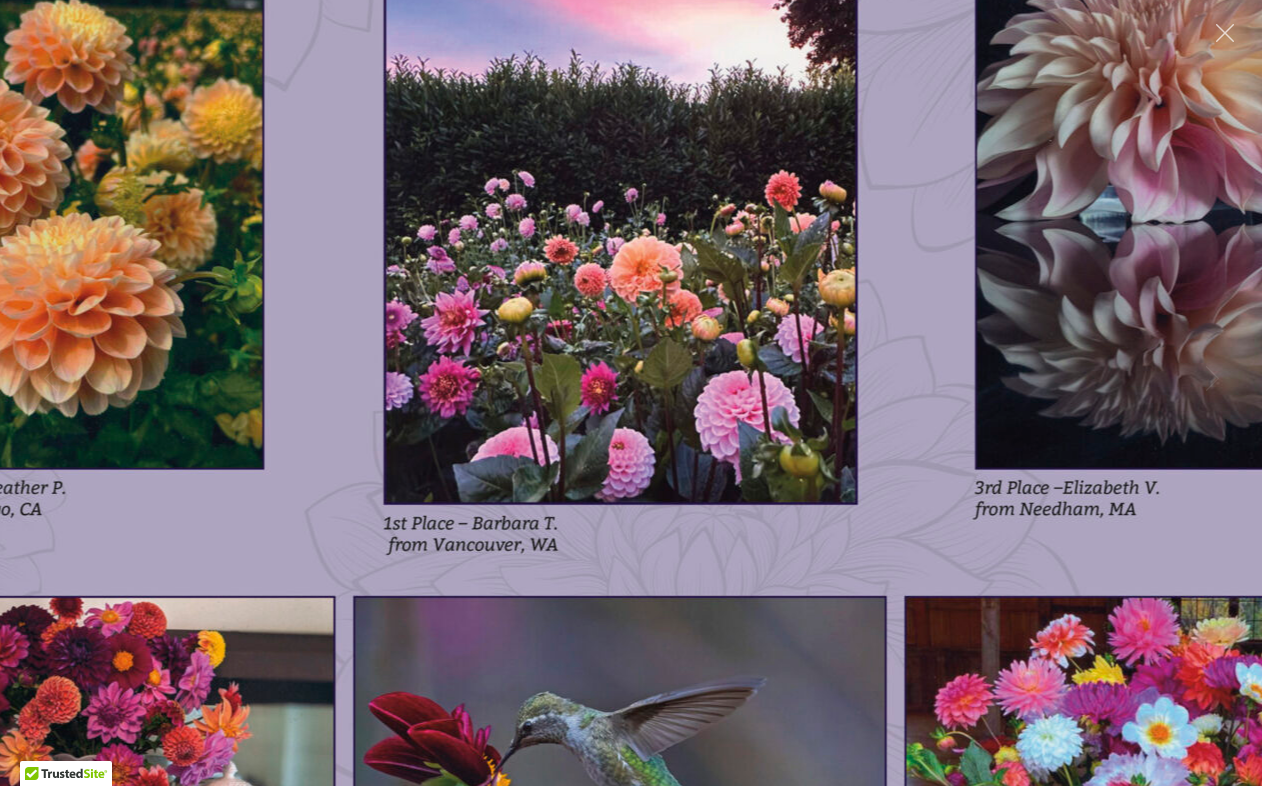 drag, startPoint x: 788, startPoint y: 335, endPoint x: 798, endPoint y: 371, distance: 37.363083 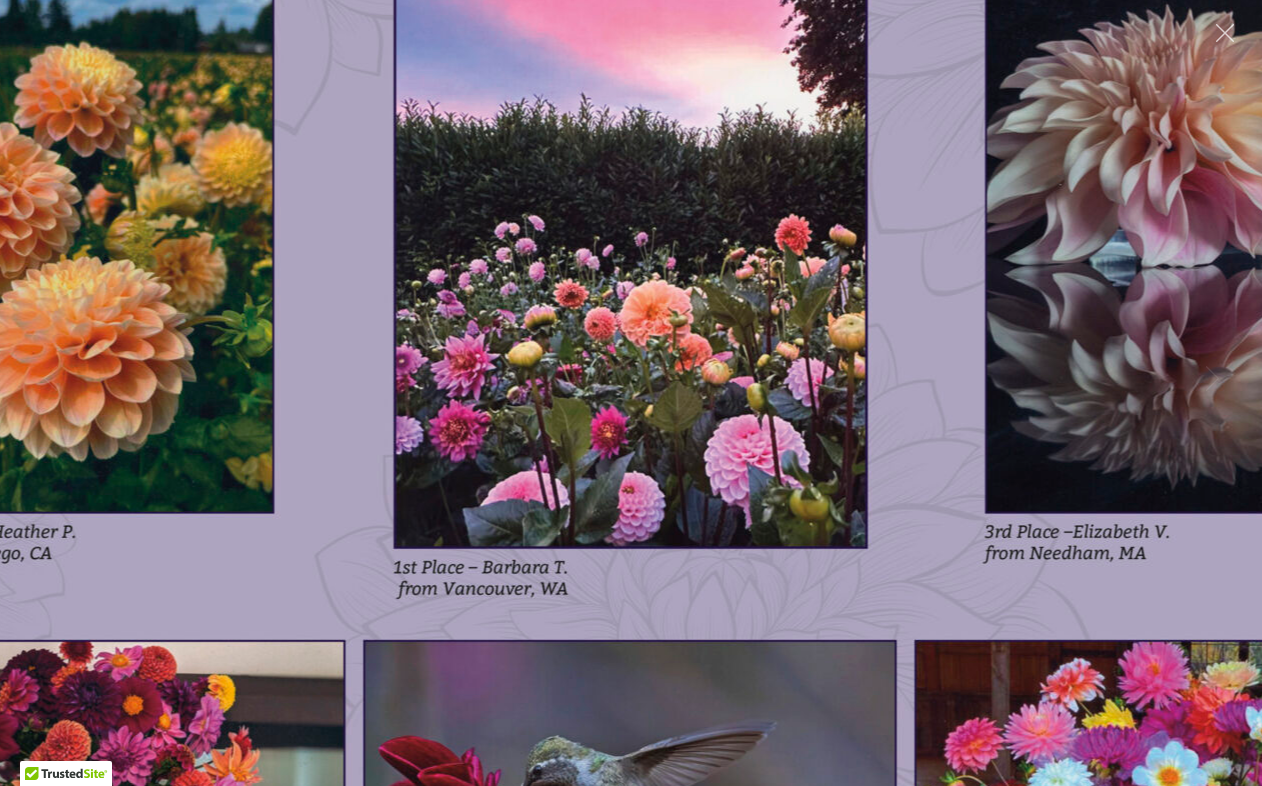 drag, startPoint x: 798, startPoint y: 261, endPoint x: 798, endPoint y: 378, distance: 117 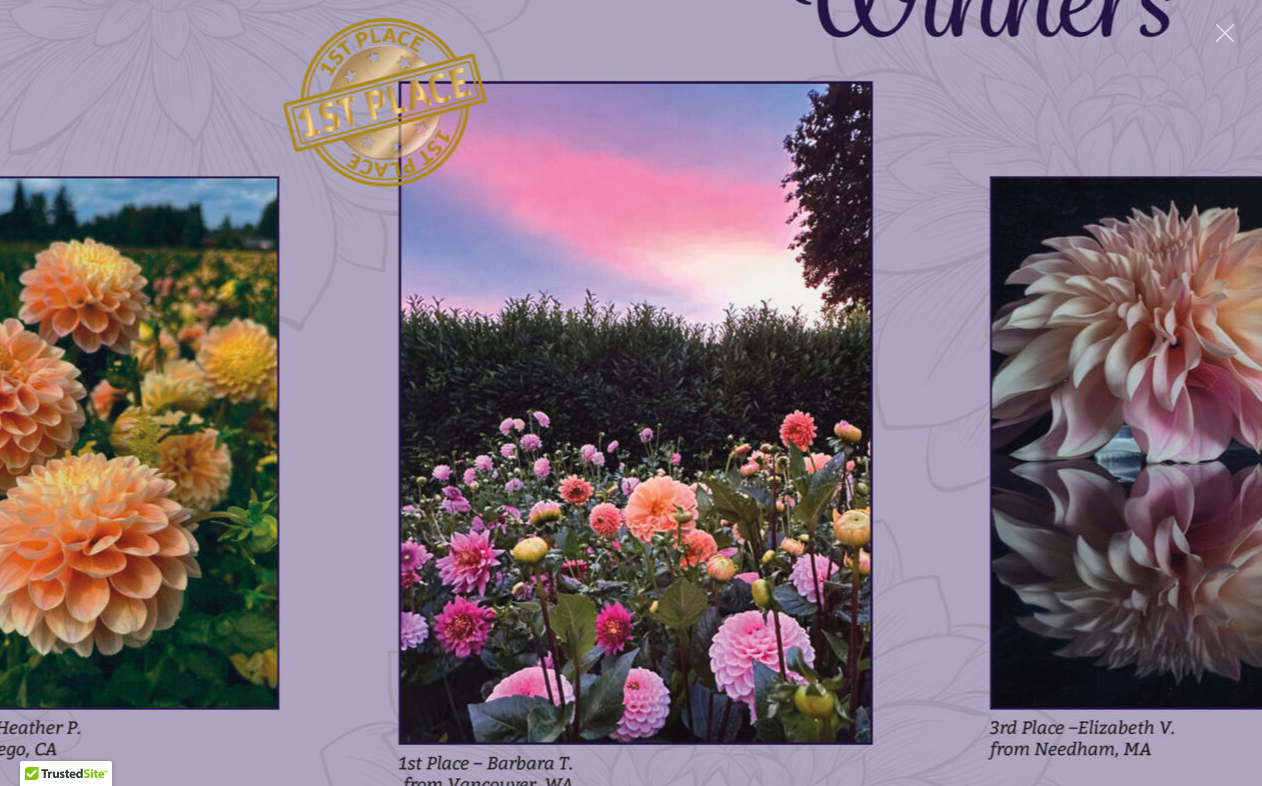 drag, startPoint x: 791, startPoint y: 303, endPoint x: 799, endPoint y: 412, distance: 109.29318 